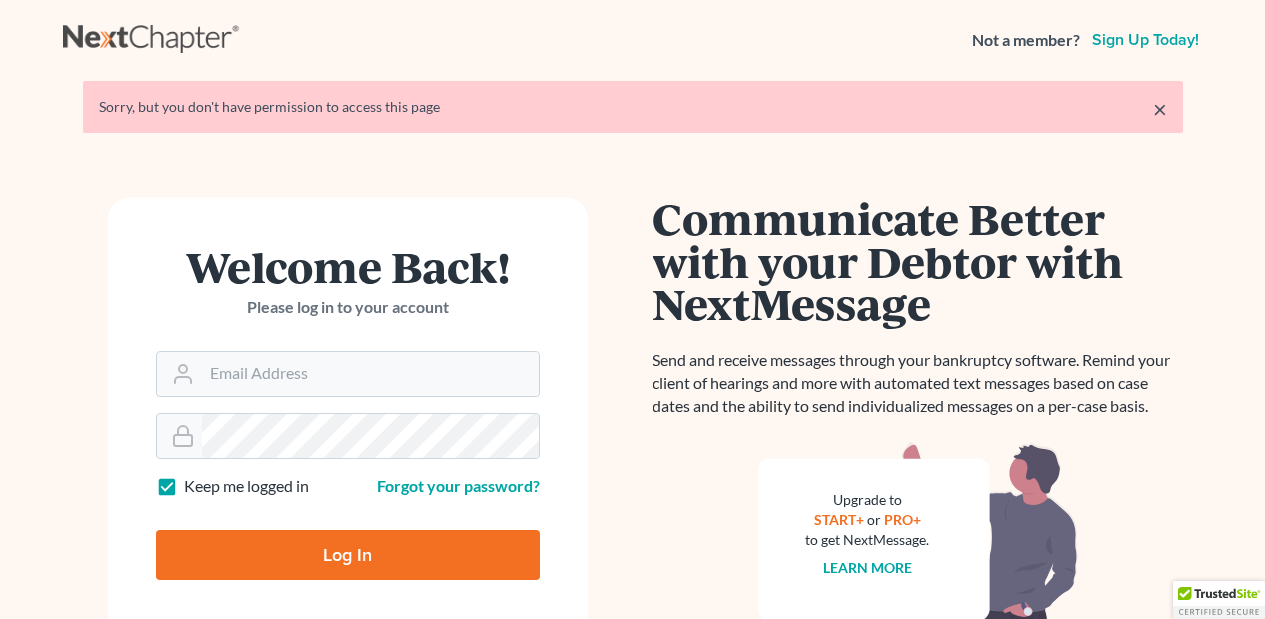 scroll, scrollTop: 0, scrollLeft: 0, axis: both 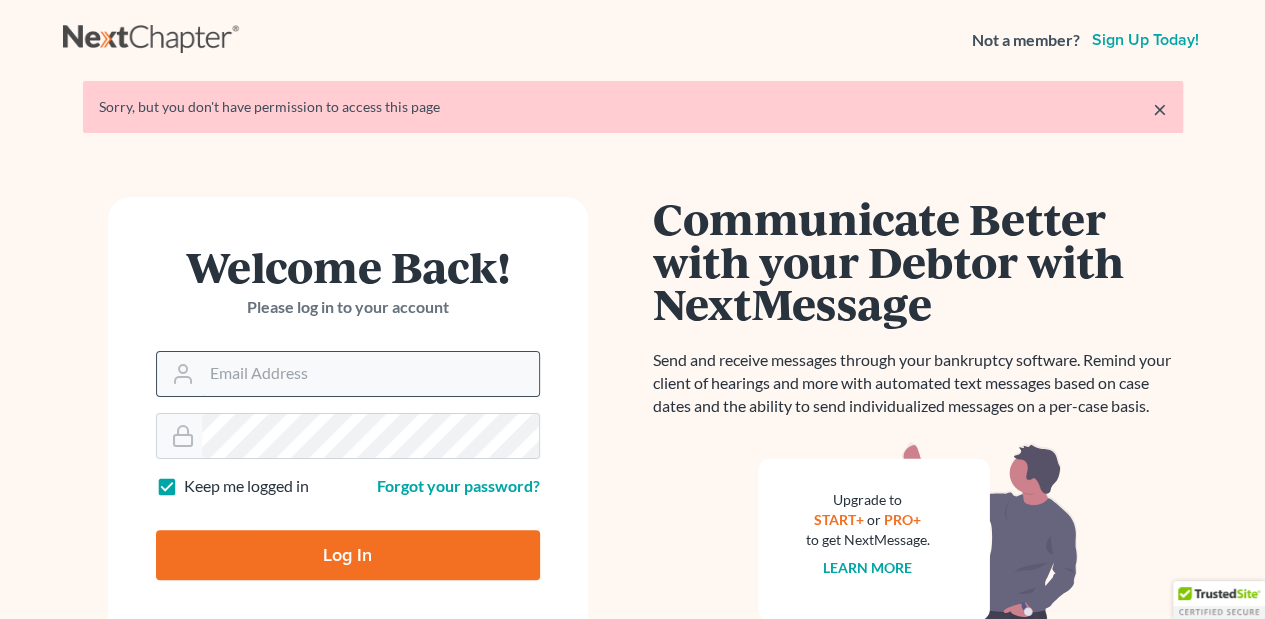 click on "Email Address" at bounding box center (370, 374) 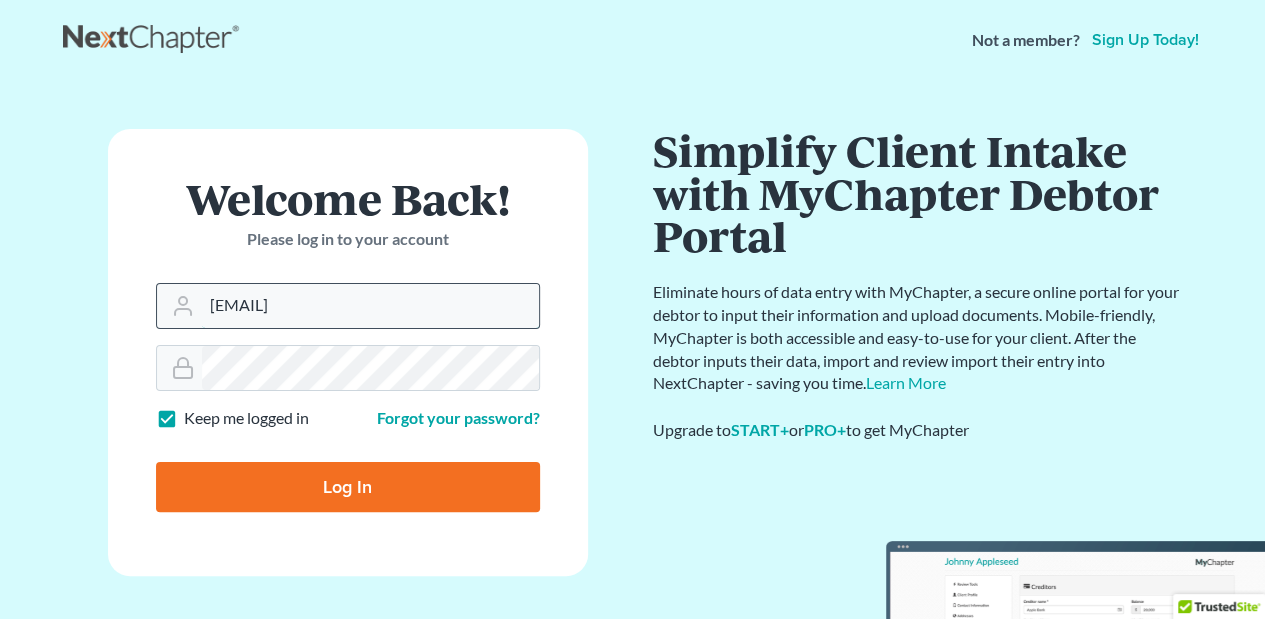 type on "[EMAIL]" 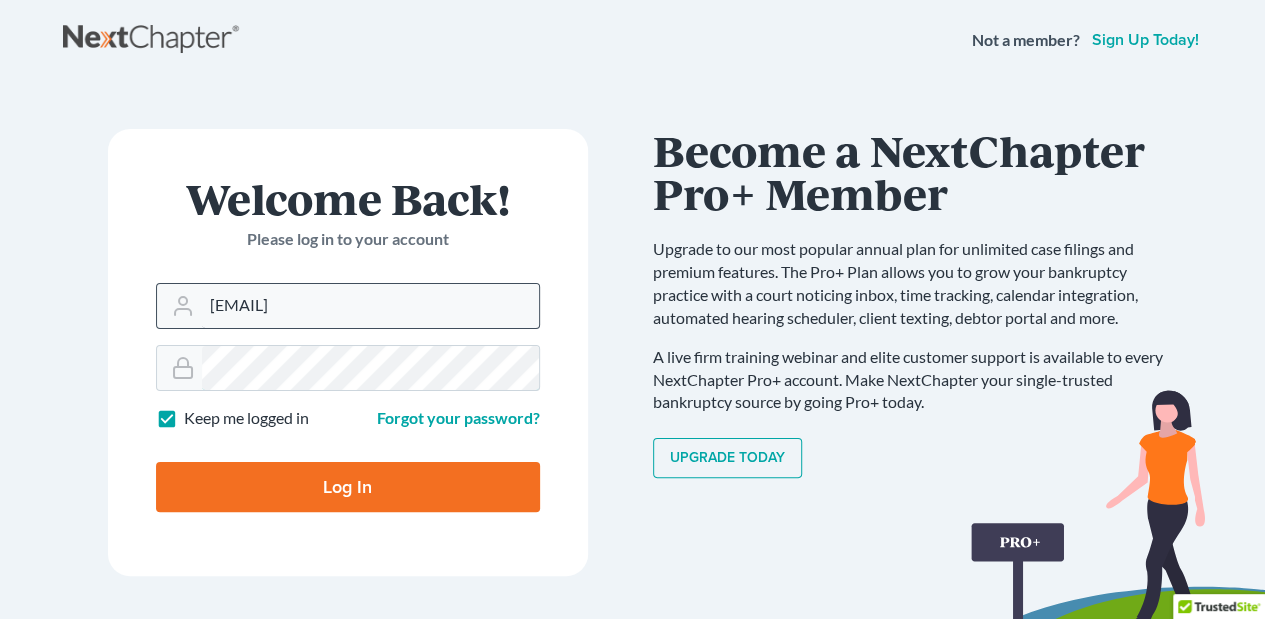 click on "Log In" at bounding box center (348, 487) 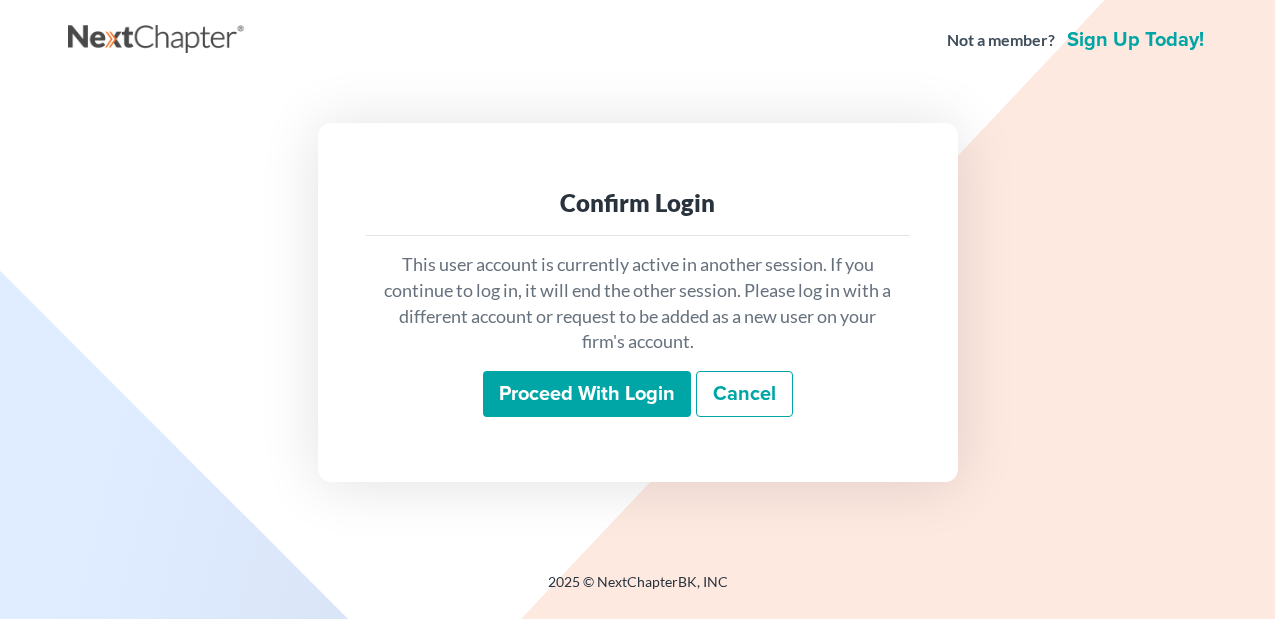 scroll, scrollTop: 0, scrollLeft: 0, axis: both 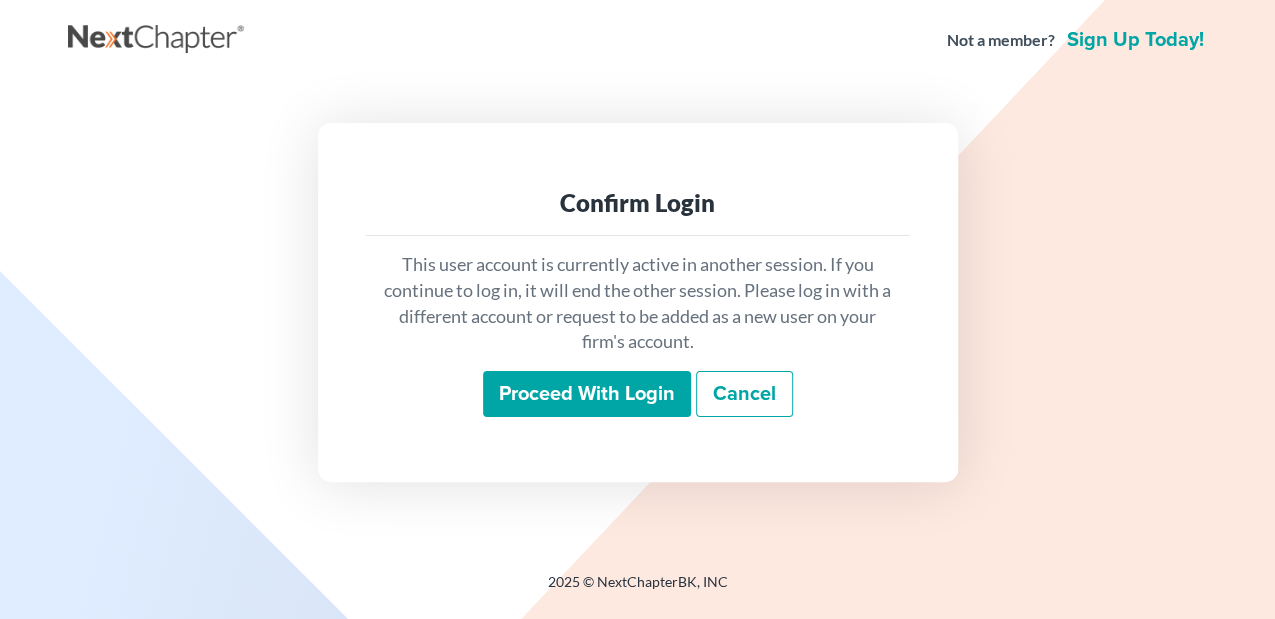 click on "Proceed with login" at bounding box center (587, 394) 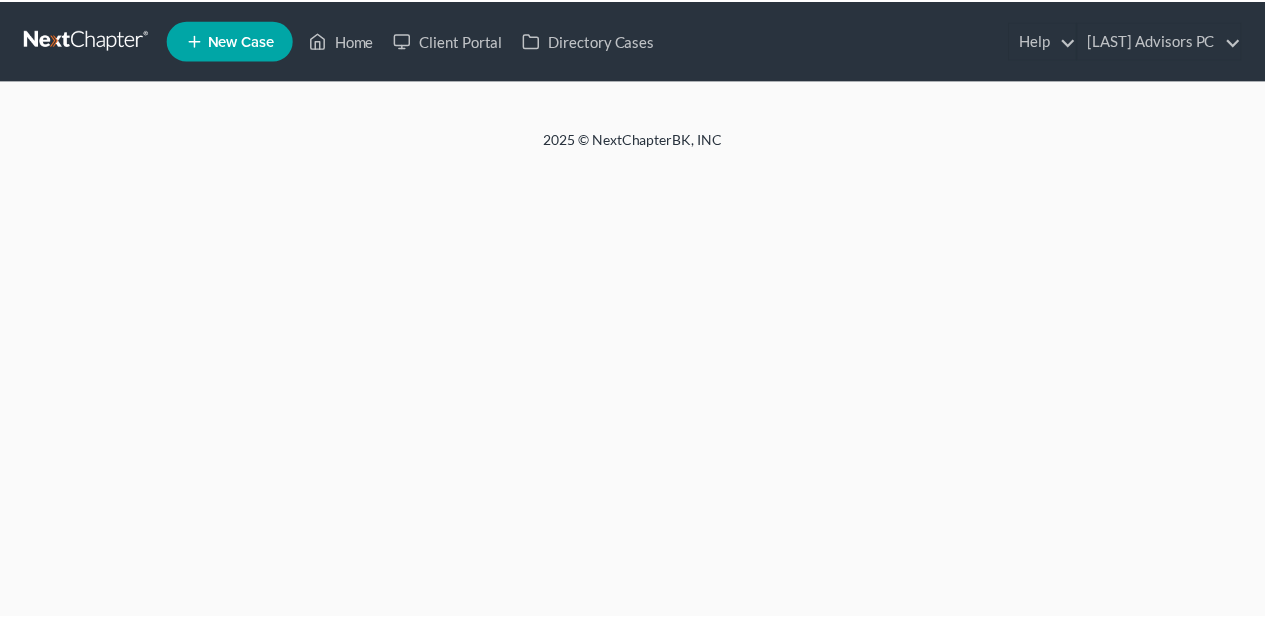 scroll, scrollTop: 0, scrollLeft: 0, axis: both 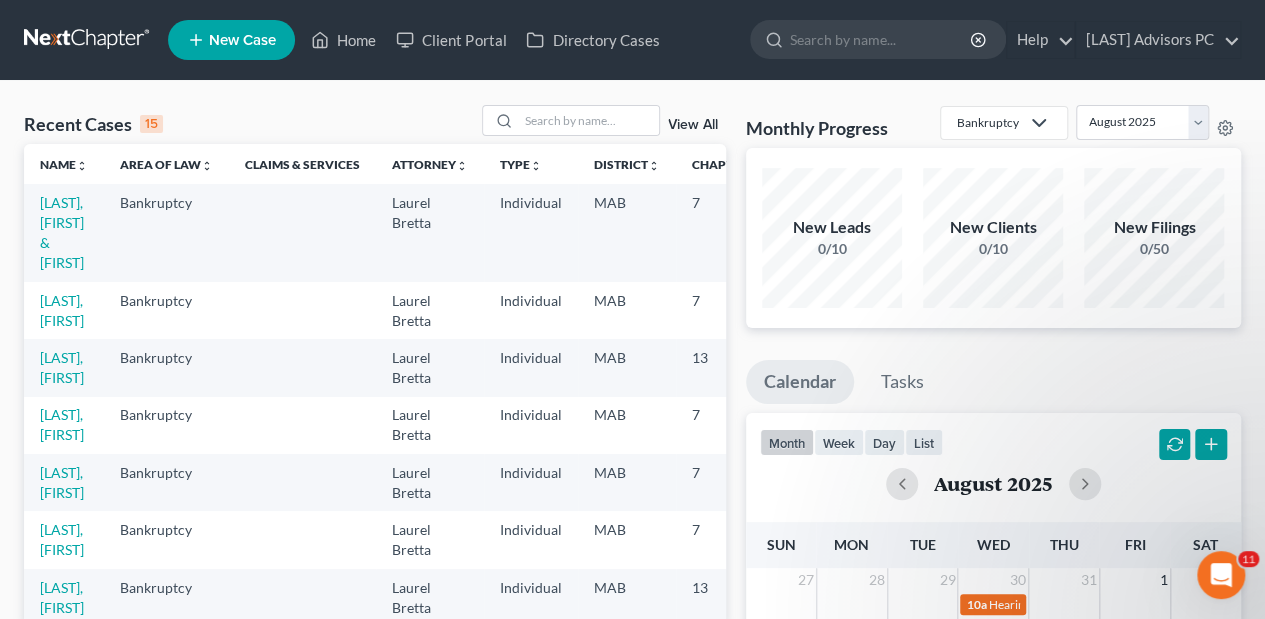 click on "[LAST], [FIRST] & [FIRST]" at bounding box center (64, 232) 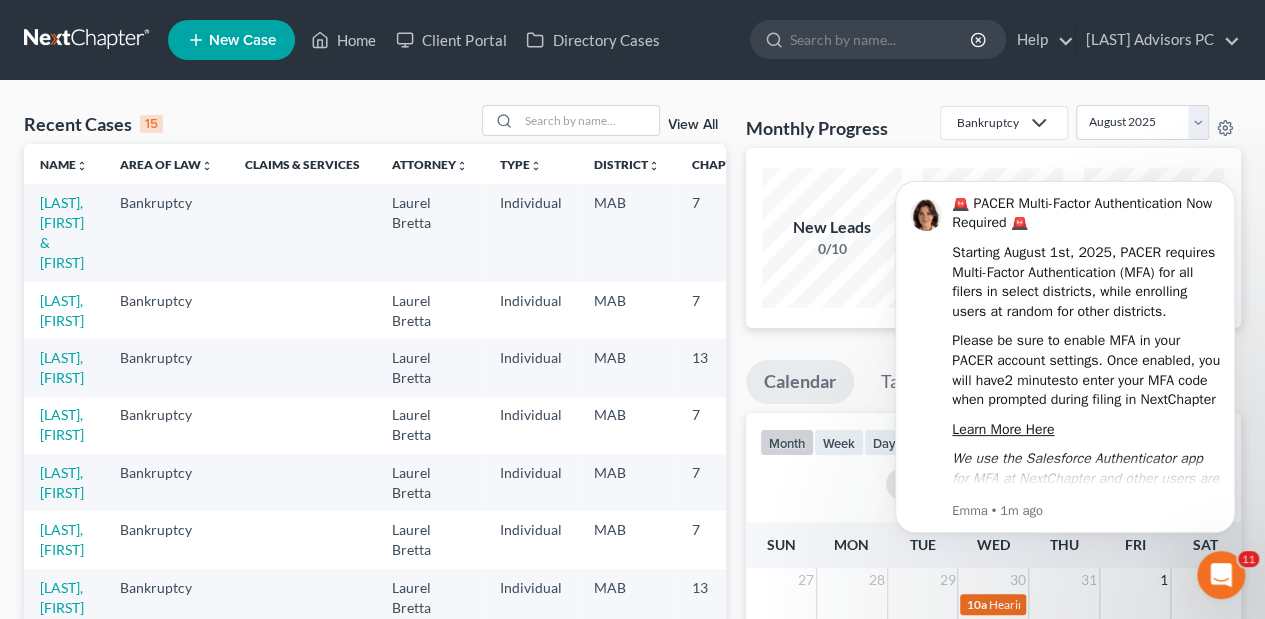 scroll, scrollTop: 0, scrollLeft: 0, axis: both 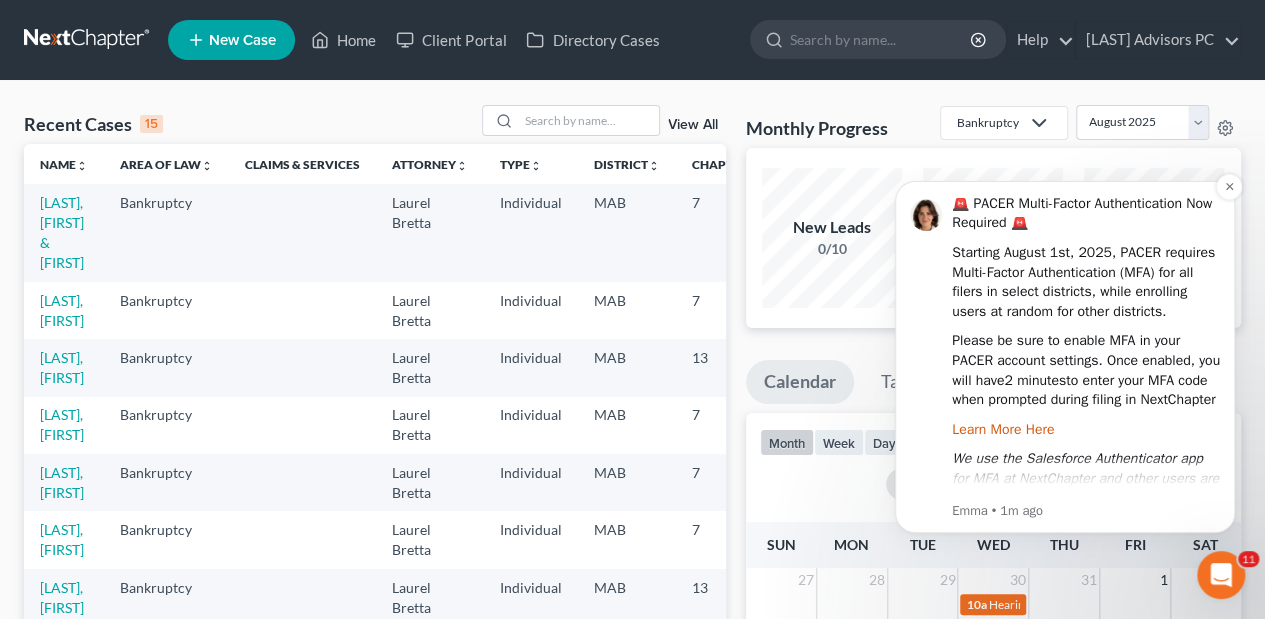 click on "Learn More Here" at bounding box center [1003, 429] 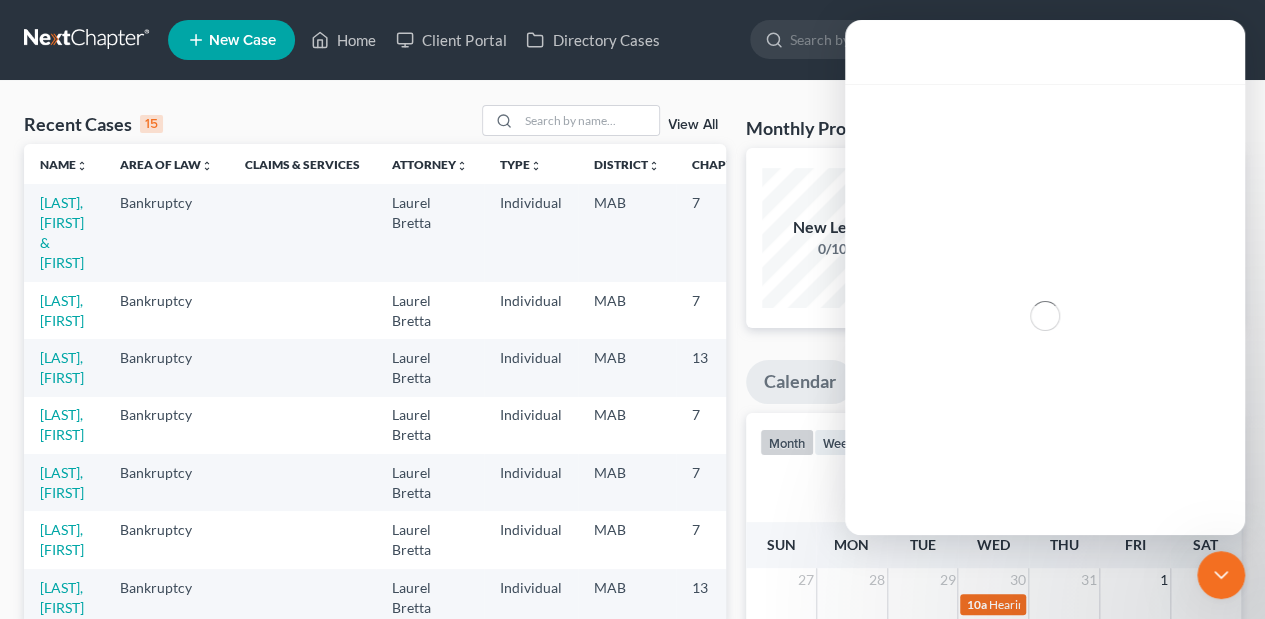 scroll, scrollTop: 0, scrollLeft: 0, axis: both 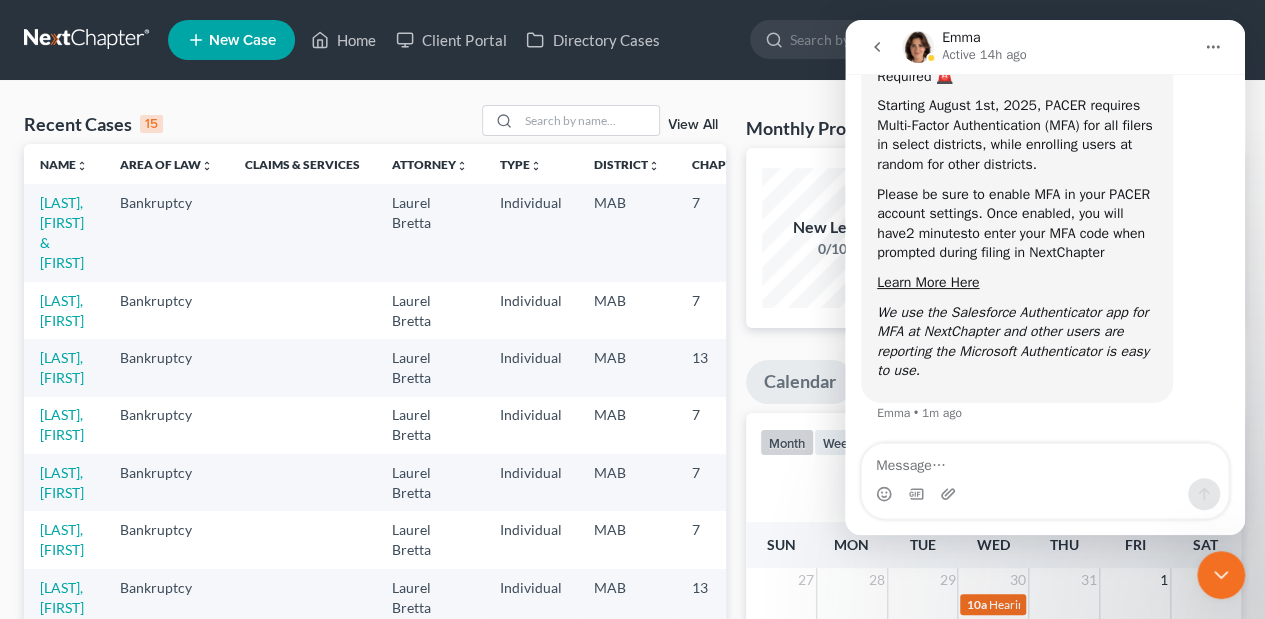 click on "[LAST], [FIRST] & [FIRST]" at bounding box center (64, 232) 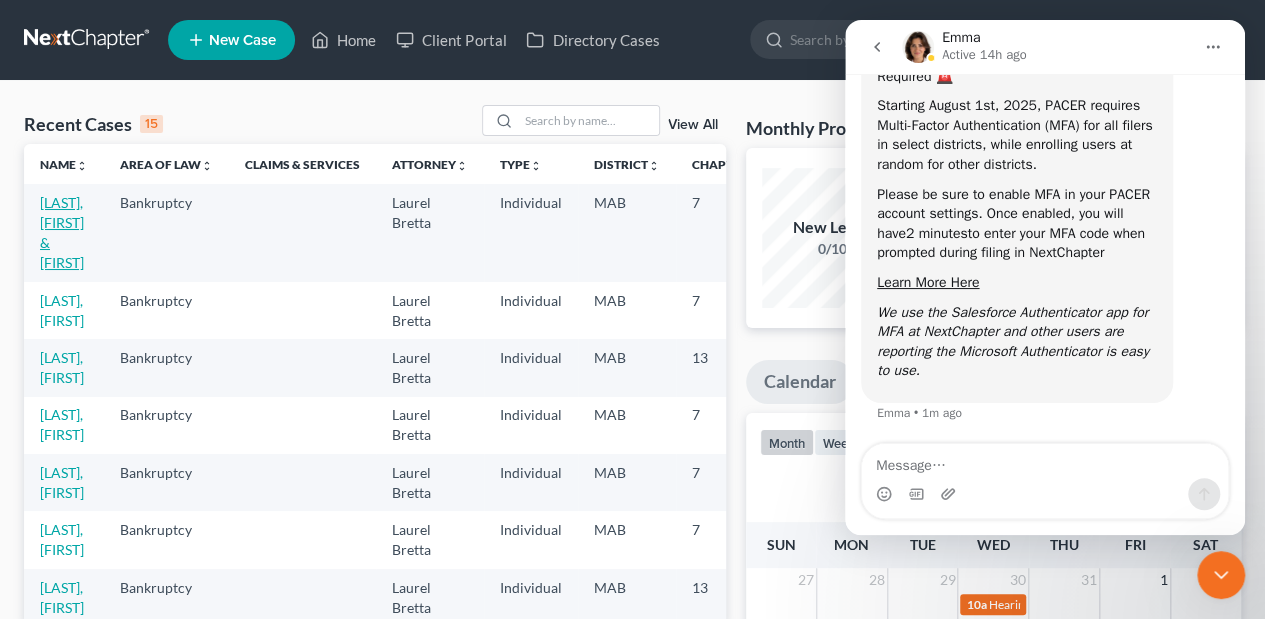 click on "[LAST], [FIRST] & [FIRST]" at bounding box center (62, 232) 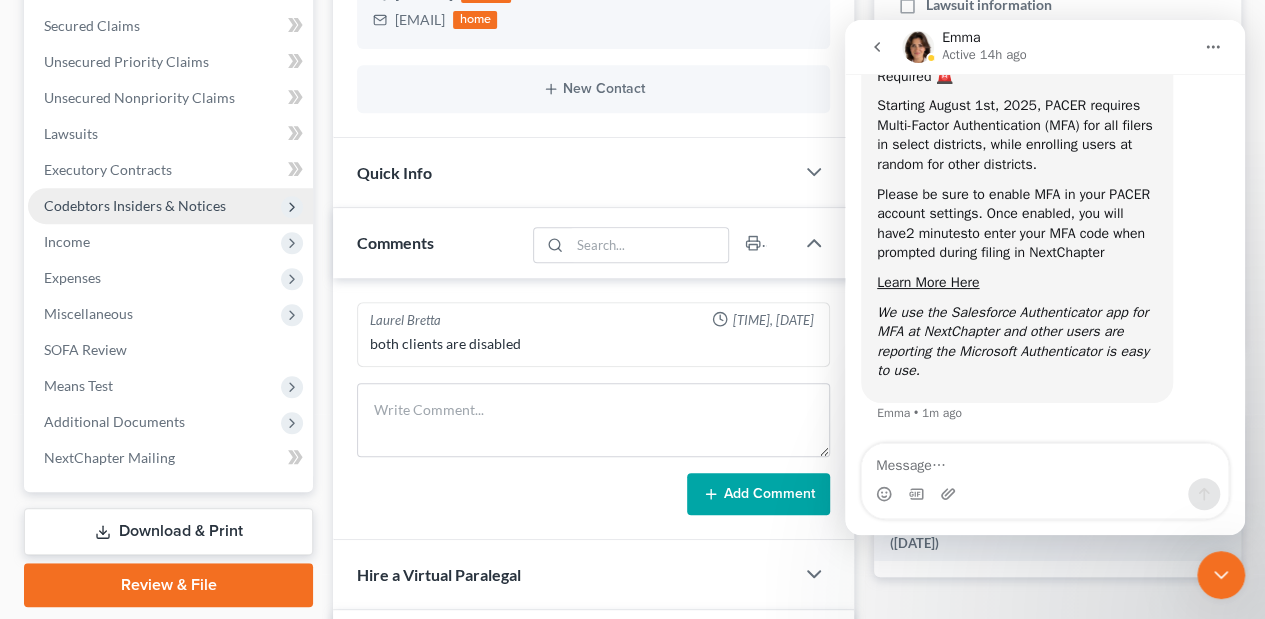 scroll, scrollTop: 466, scrollLeft: 0, axis: vertical 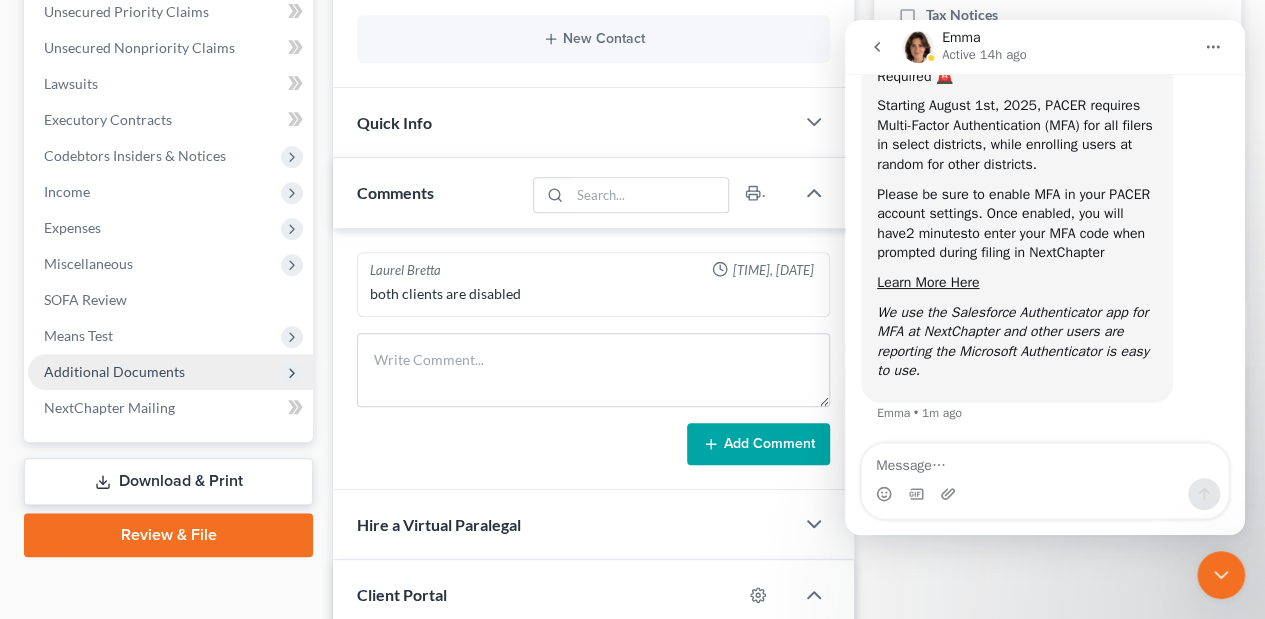 click on "Additional Documents" at bounding box center [114, 371] 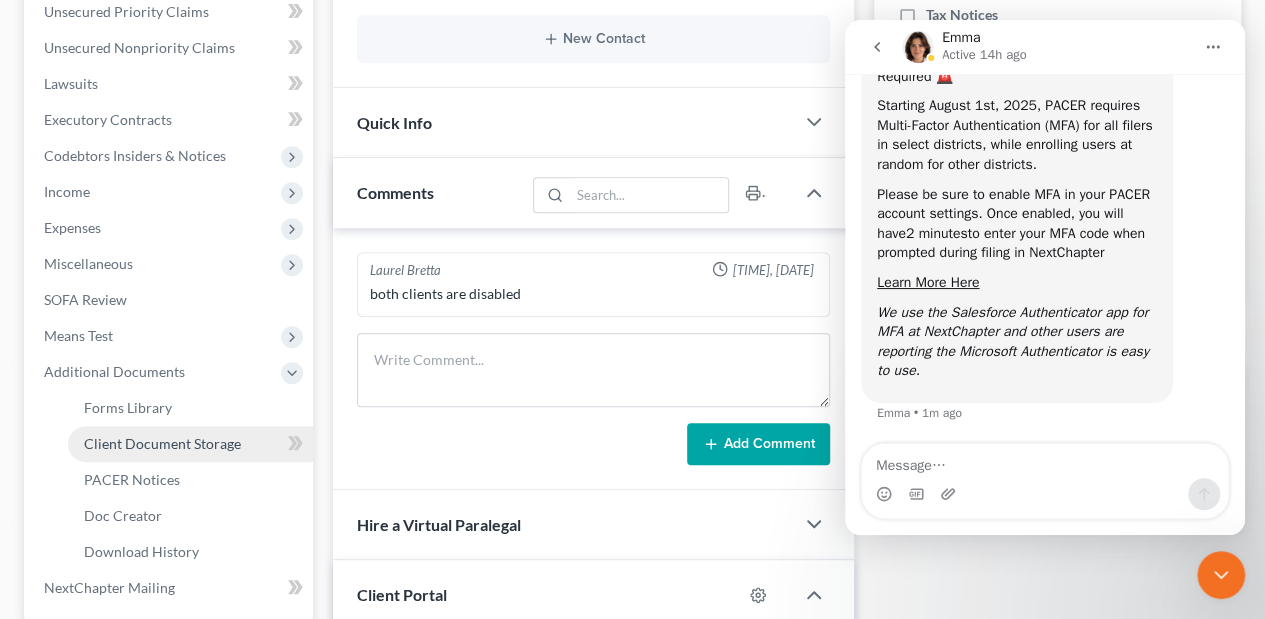 click on "Client Document Storage" at bounding box center [162, 443] 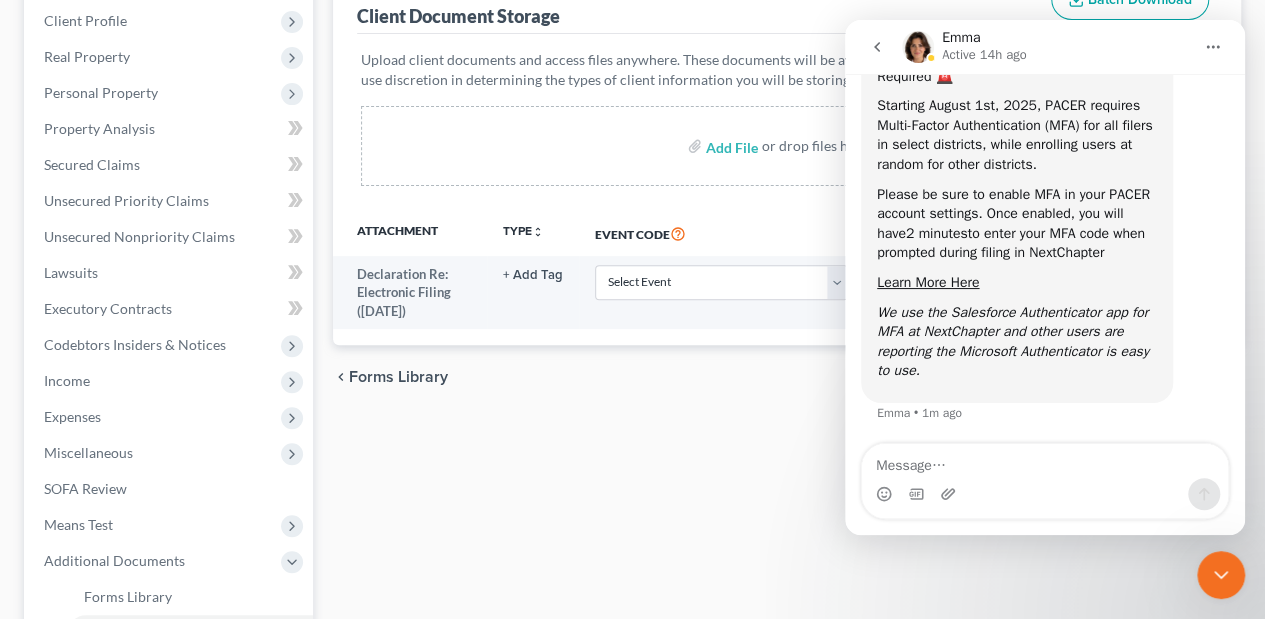 scroll, scrollTop: 333, scrollLeft: 0, axis: vertical 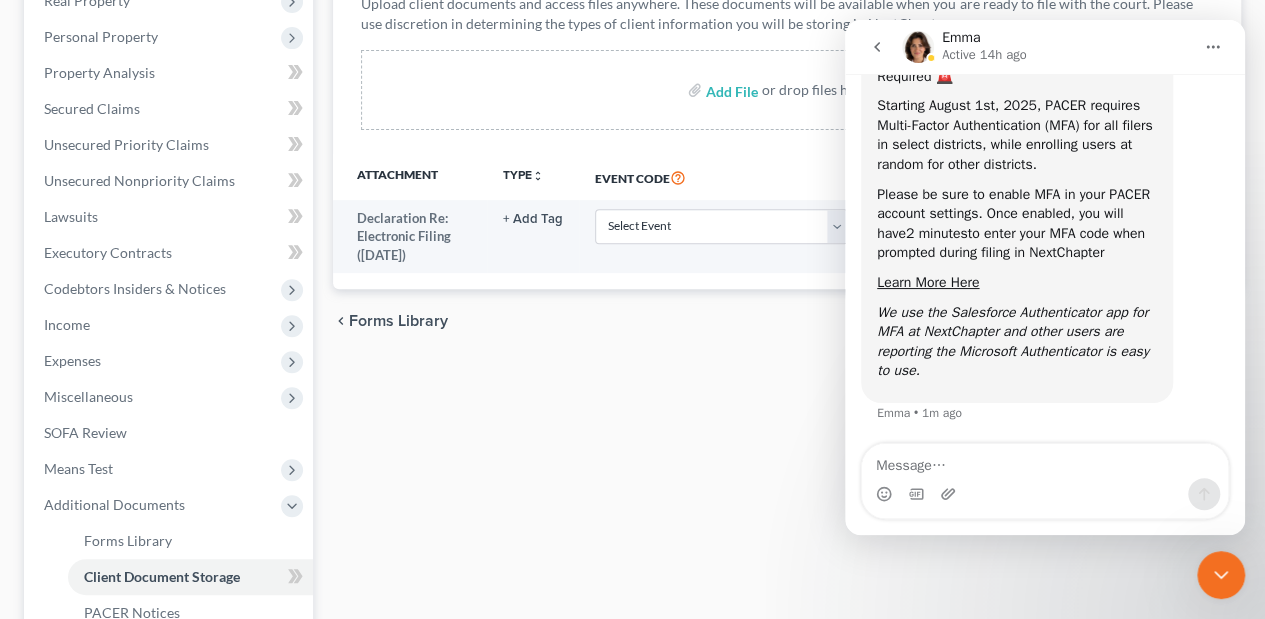 click 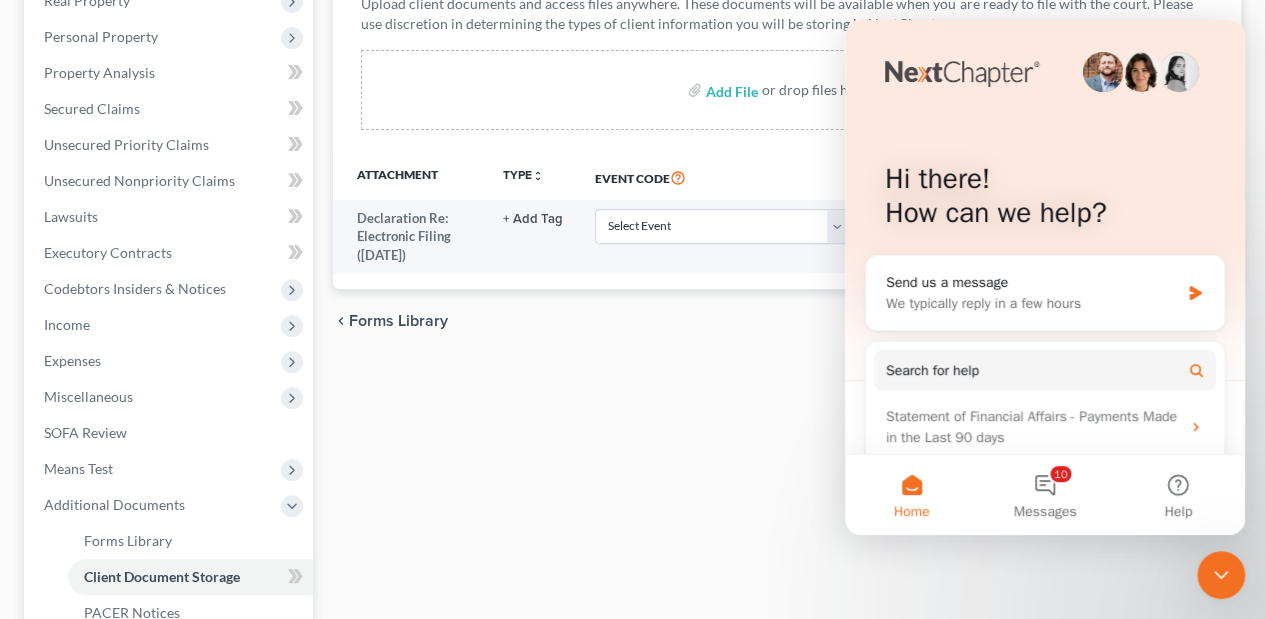 click on "Hi there! How can we help? Send us a message We typically reply in a few hours Search for help Statement of Financial Affairs - Payments Made in the Last 90 days Amendments Attorney's Disclosure of Compensation Form Preview Helper" at bounding box center (1045, 303) 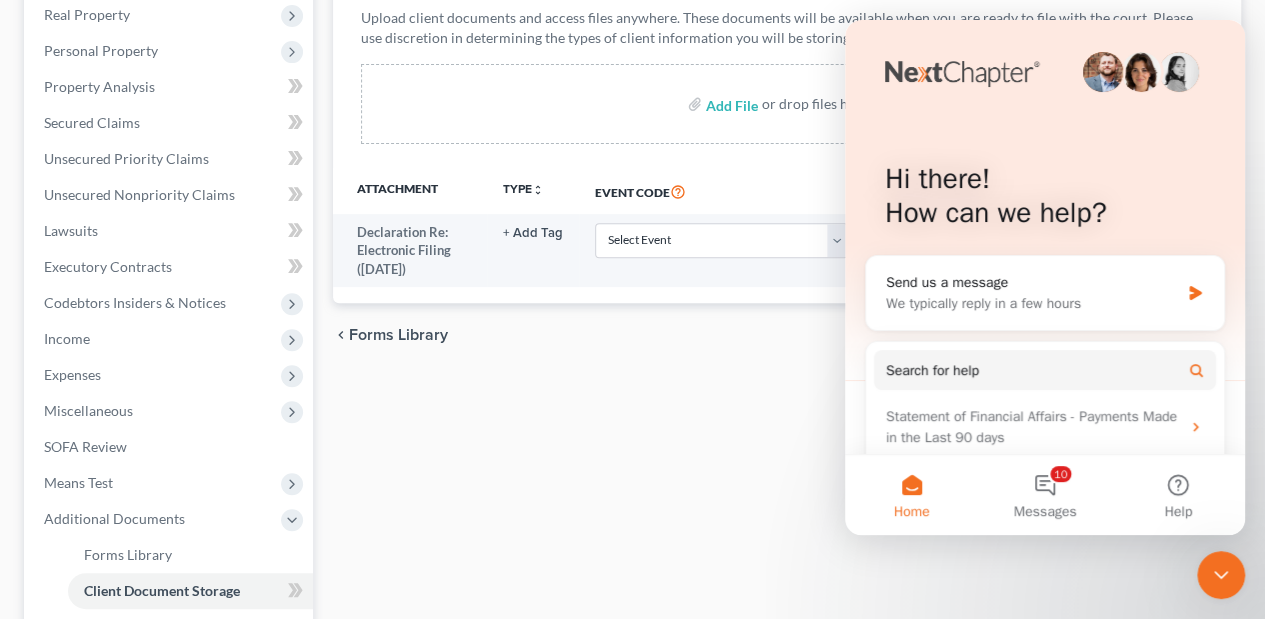 scroll, scrollTop: 306, scrollLeft: 0, axis: vertical 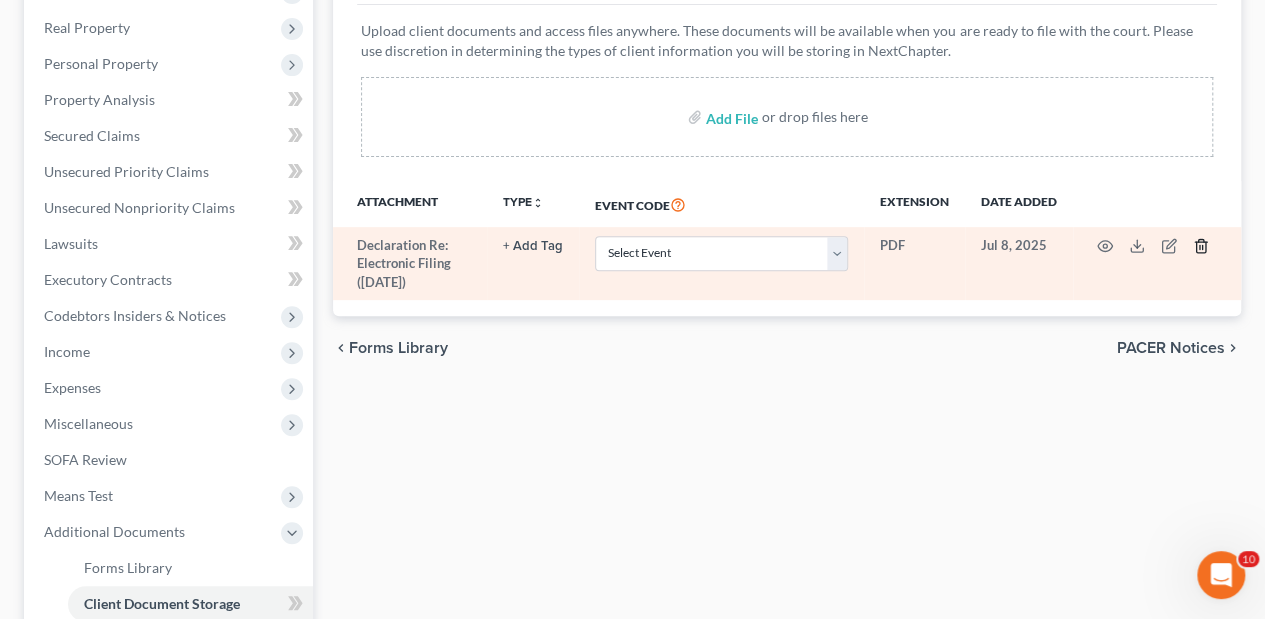 click 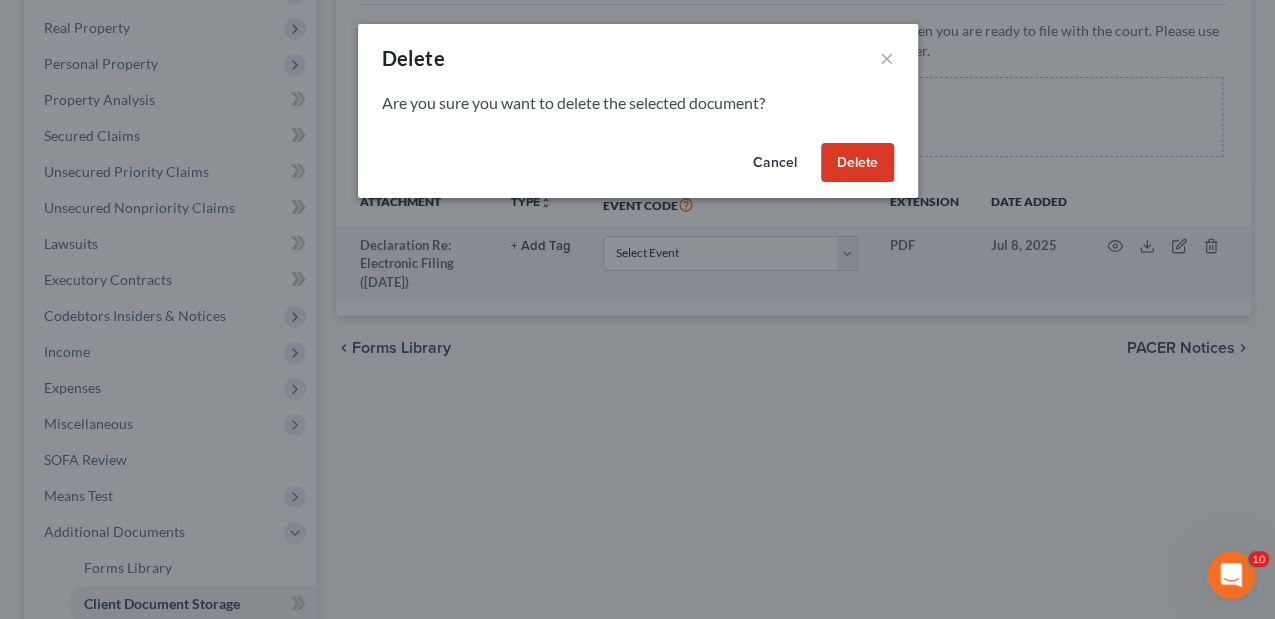 click on "Delete" at bounding box center [857, 163] 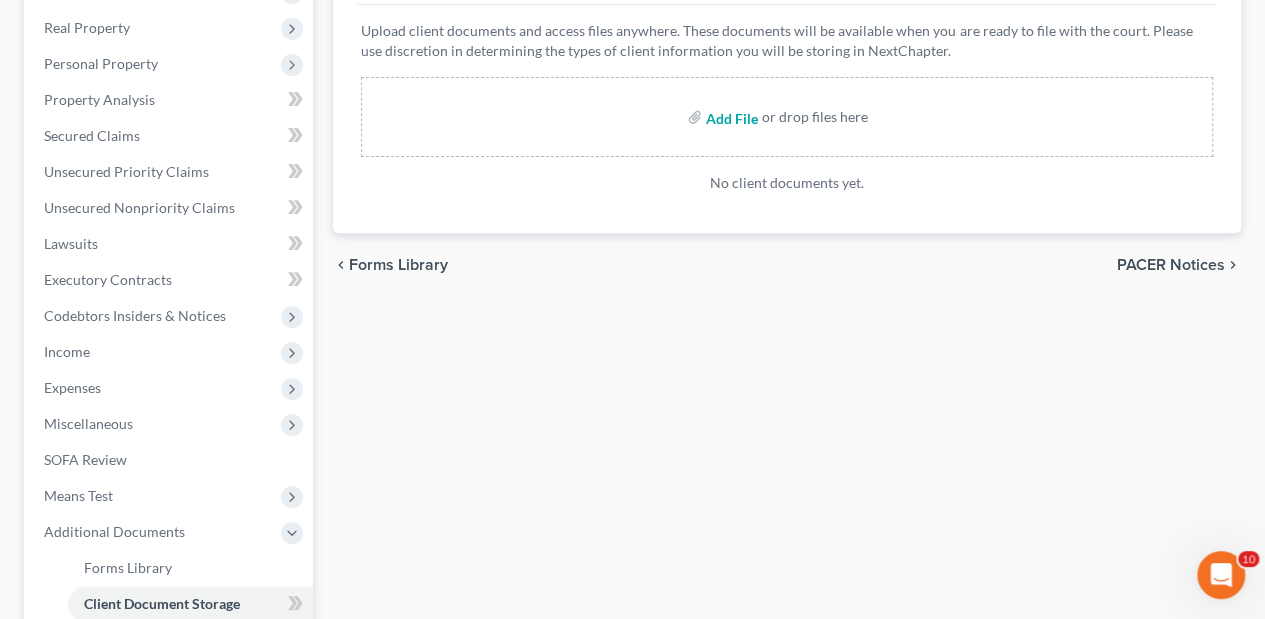 click at bounding box center (730, 117) 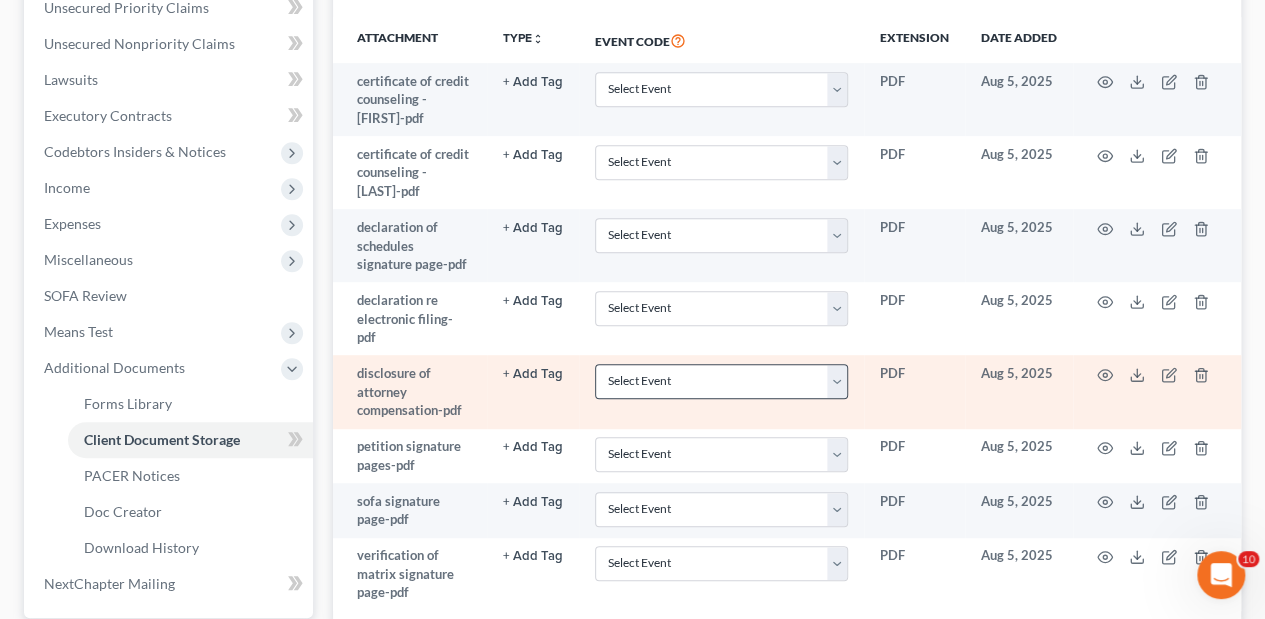 scroll, scrollTop: 458, scrollLeft: 0, axis: vertical 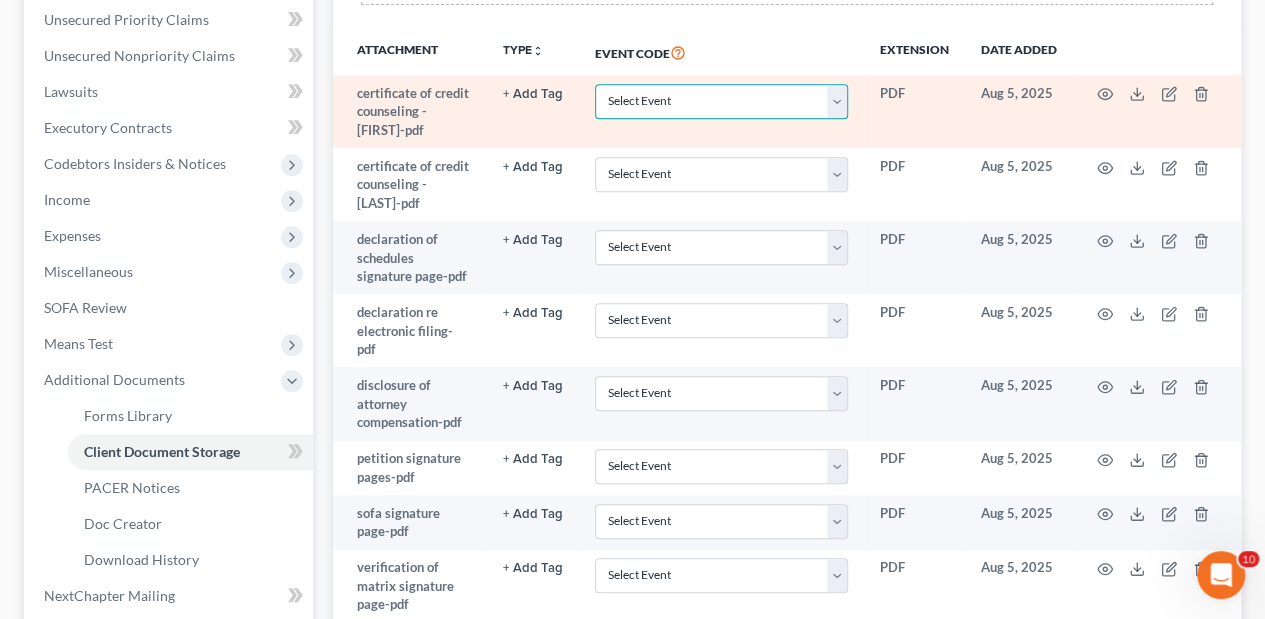 click on "Select Event Certificate of Credit Counseling Chapter 13 Calculation of Disposable Income 122C-2 Chapter 13 Statement of Monthly Income 122C-1 Chapter 7 Means Test Calculation 122A-2 Chapter 7 Statements - Monthly Income (122A-1) / Exemption Presumption of Abuse (122A-1Supp) Declaration Re: Electronic Filing Disclosure of Compensation of Attorney for Debtor Signature Page" at bounding box center [721, 101] 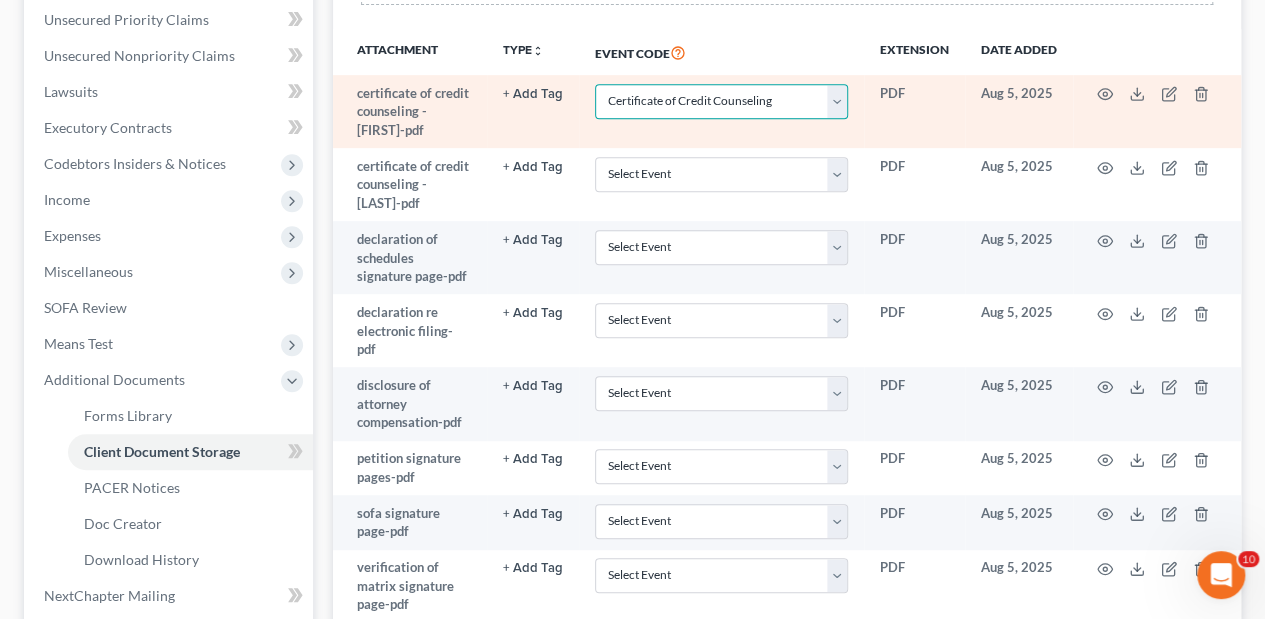 click on "Select Event Certificate of Credit Counseling Chapter 13 Calculation of Disposable Income 122C-2 Chapter 13 Statement of Monthly Income 122C-1 Chapter 7 Means Test Calculation 122A-2 Chapter 7 Statements - Monthly Income (122A-1) / Exemption Presumption of Abuse (122A-1Supp) Declaration Re: Electronic Filing Disclosure of Compensation of Attorney for Debtor Signature Page" at bounding box center (721, 101) 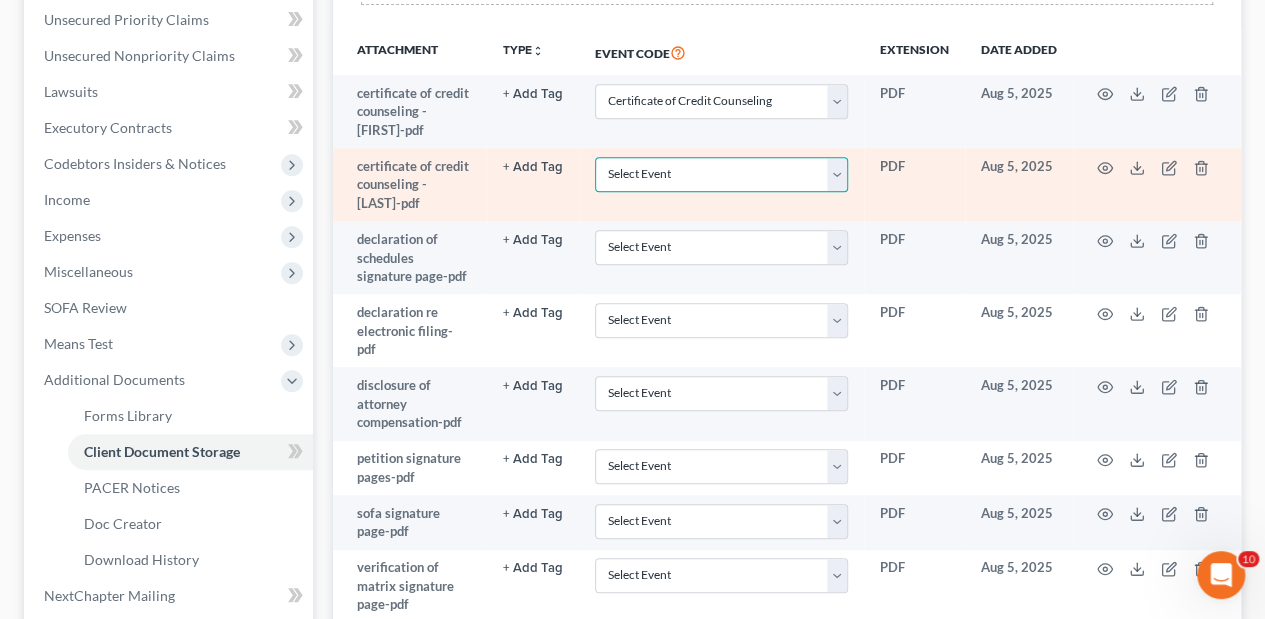 click on "Select Event Certificate of Credit Counseling Chapter 13 Calculation of Disposable Income 122C-2 Chapter 13 Statement of Monthly Income 122C-1 Chapter 7 Means Test Calculation 122A-2 Chapter 7 Statements - Monthly Income (122A-1) / Exemption Presumption of Abuse (122A-1Supp) Declaration Re: Electronic Filing Disclosure of Compensation of Attorney for Debtor Signature Page" at bounding box center (721, 174) 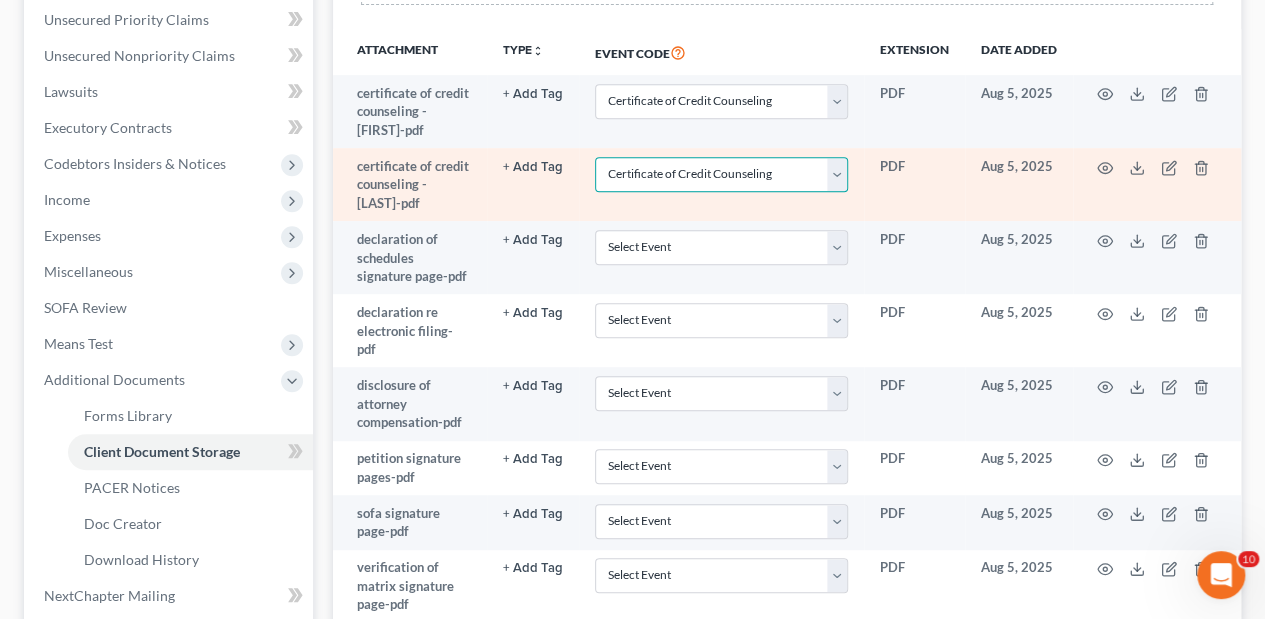 click on "Select Event Certificate of Credit Counseling Chapter 13 Calculation of Disposable Income 122C-2 Chapter 13 Statement of Monthly Income 122C-1 Chapter 7 Means Test Calculation 122A-2 Chapter 7 Statements - Monthly Income (122A-1) / Exemption Presumption of Abuse (122A-1Supp) Declaration Re: Electronic Filing Disclosure of Compensation of Attorney for Debtor Signature Page" at bounding box center [721, 174] 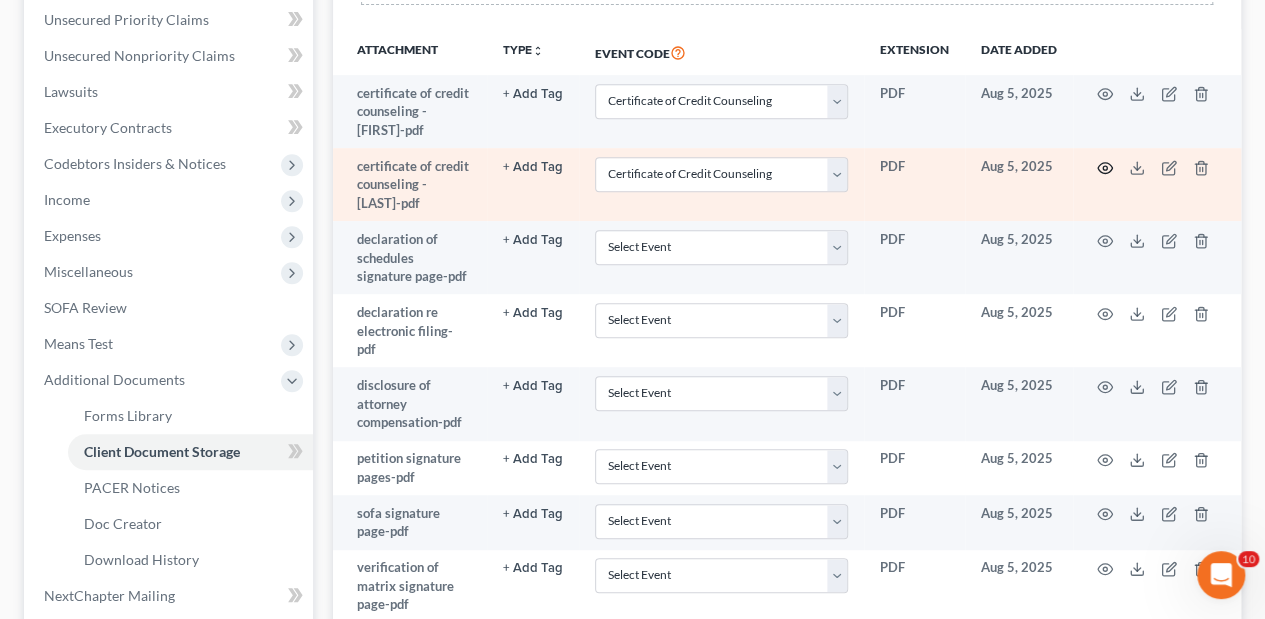 click 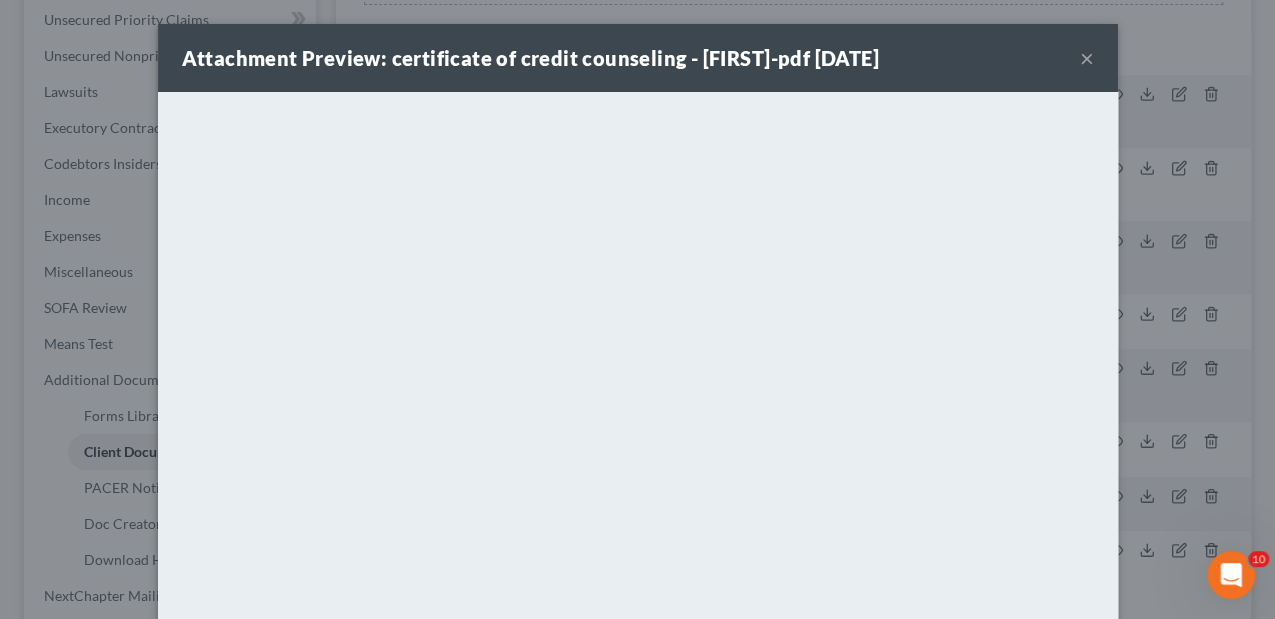 click on "×" at bounding box center (1087, 58) 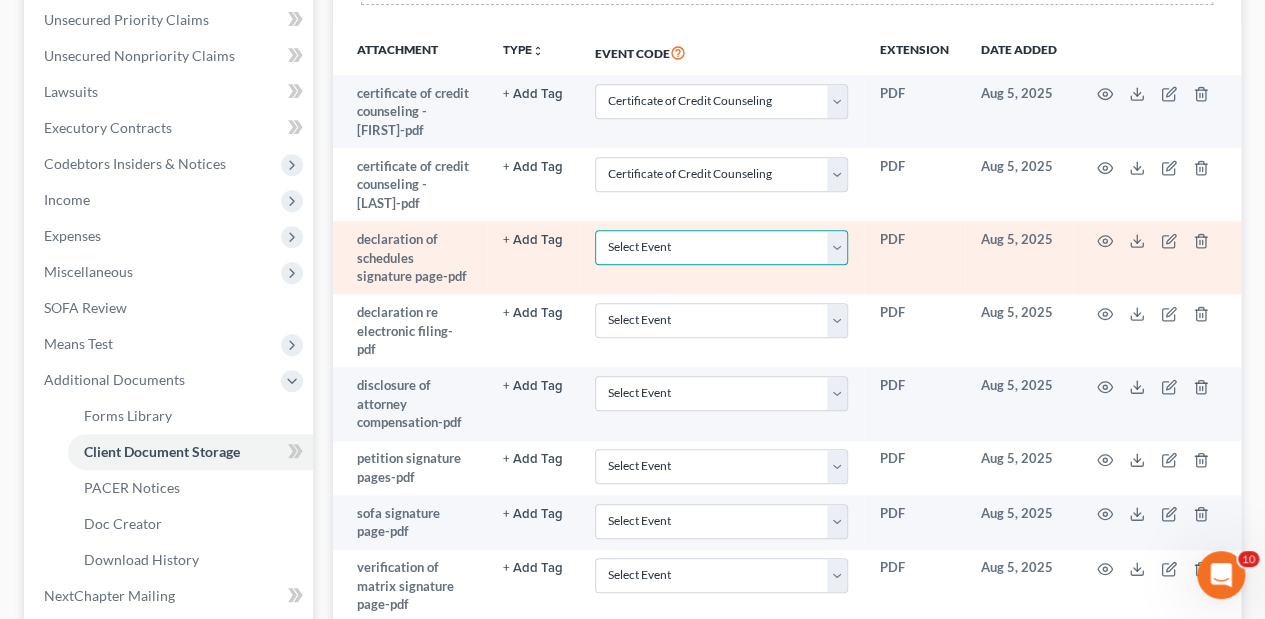 click on "Select Event Certificate of Credit Counseling Chapter 13 Calculation of Disposable Income 122C-2 Chapter 13 Statement of Monthly Income 122C-1 Chapter 7 Means Test Calculation 122A-2 Chapter 7 Statements - Monthly Income (122A-1) / Exemption Presumption of Abuse (122A-1Supp) Declaration Re: Electronic Filing Disclosure of Compensation of Attorney for Debtor Signature Page" at bounding box center [721, 247] 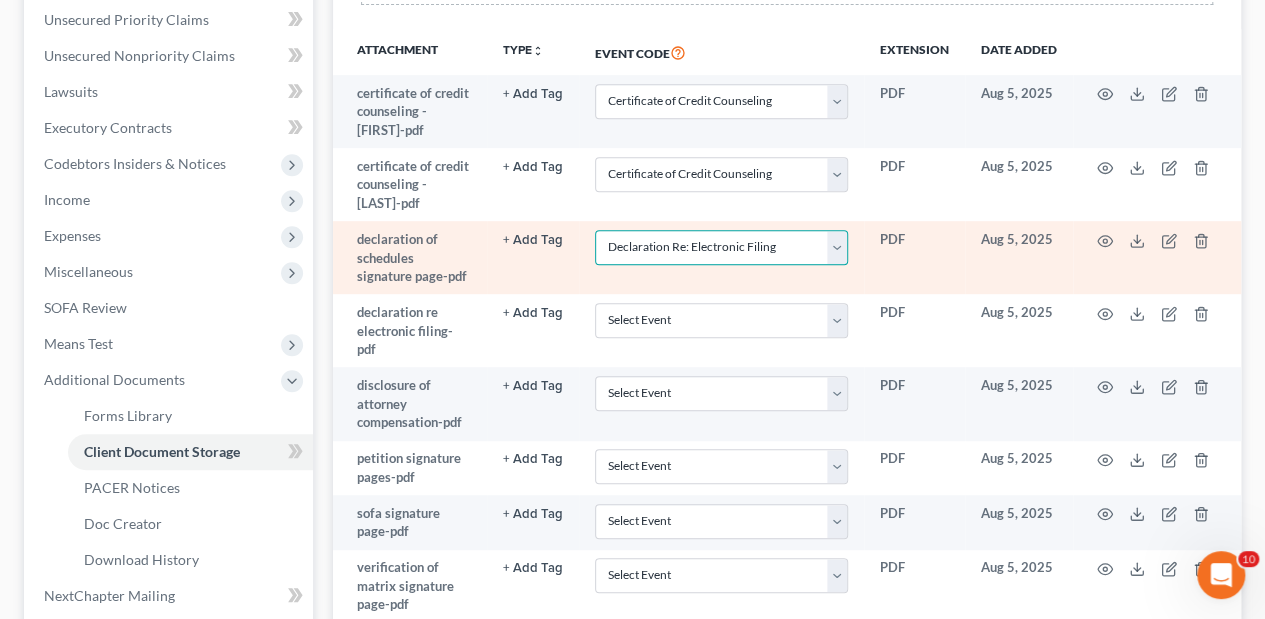 click on "Select Event Certificate of Credit Counseling Chapter 13 Calculation of Disposable Income 122C-2 Chapter 13 Statement of Monthly Income 122C-1 Chapter 7 Means Test Calculation 122A-2 Chapter 7 Statements - Monthly Income (122A-1) / Exemption Presumption of Abuse (122A-1Supp) Declaration Re: Electronic Filing Disclosure of Compensation of Attorney for Debtor Signature Page" at bounding box center [721, 247] 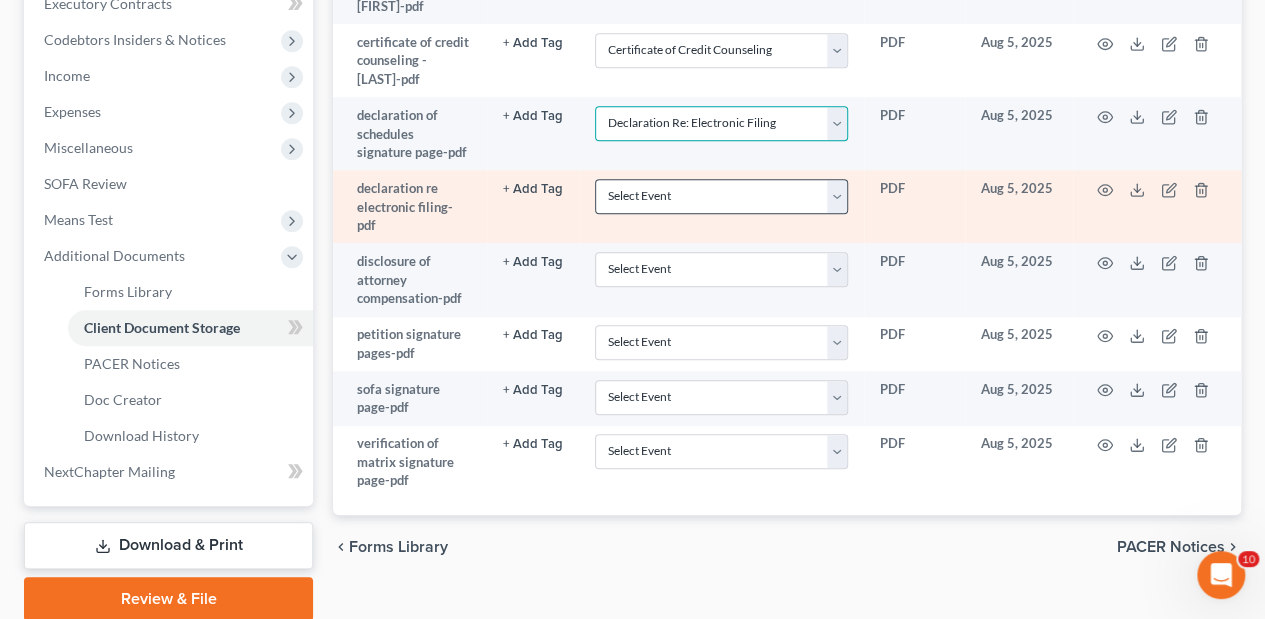 scroll, scrollTop: 591, scrollLeft: 0, axis: vertical 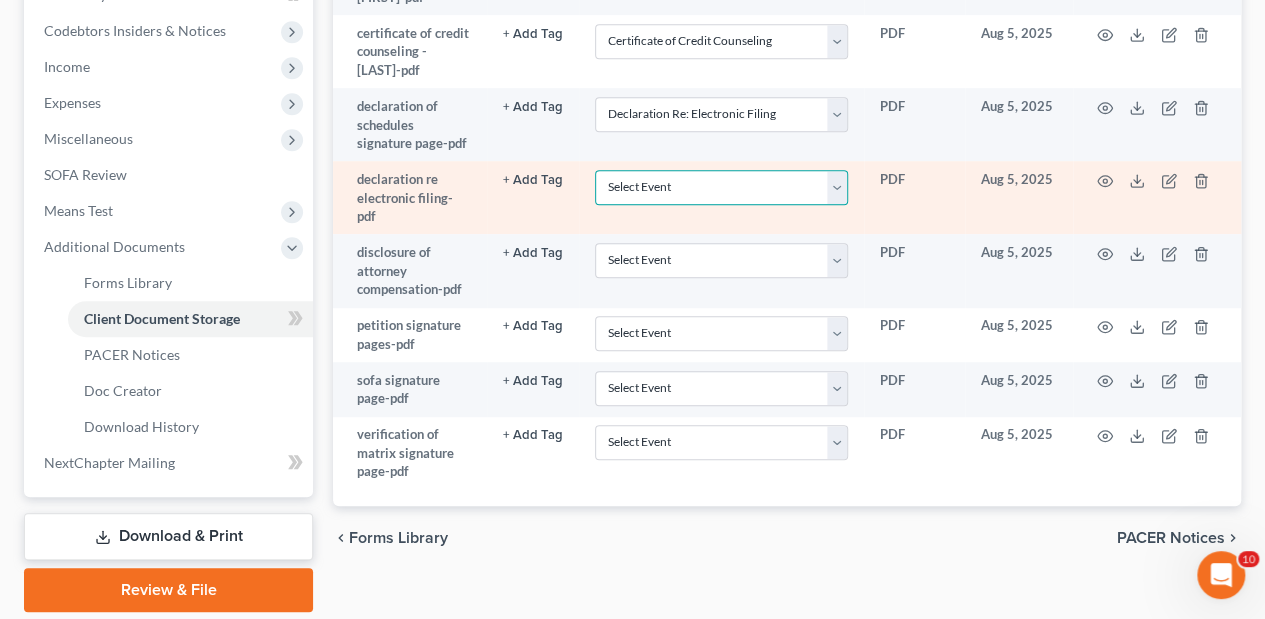 click on "Select Event Certificate of Credit Counseling Chapter 13 Calculation of Disposable Income 122C-2 Chapter 13 Statement of Monthly Income 122C-1 Chapter 7 Means Test Calculation 122A-2 Chapter 7 Statements - Monthly Income (122A-1) / Exemption Presumption of Abuse (122A-1Supp) Declaration Re: Electronic Filing Disclosure of Compensation of Attorney for Debtor Signature Page" at bounding box center (721, 187) 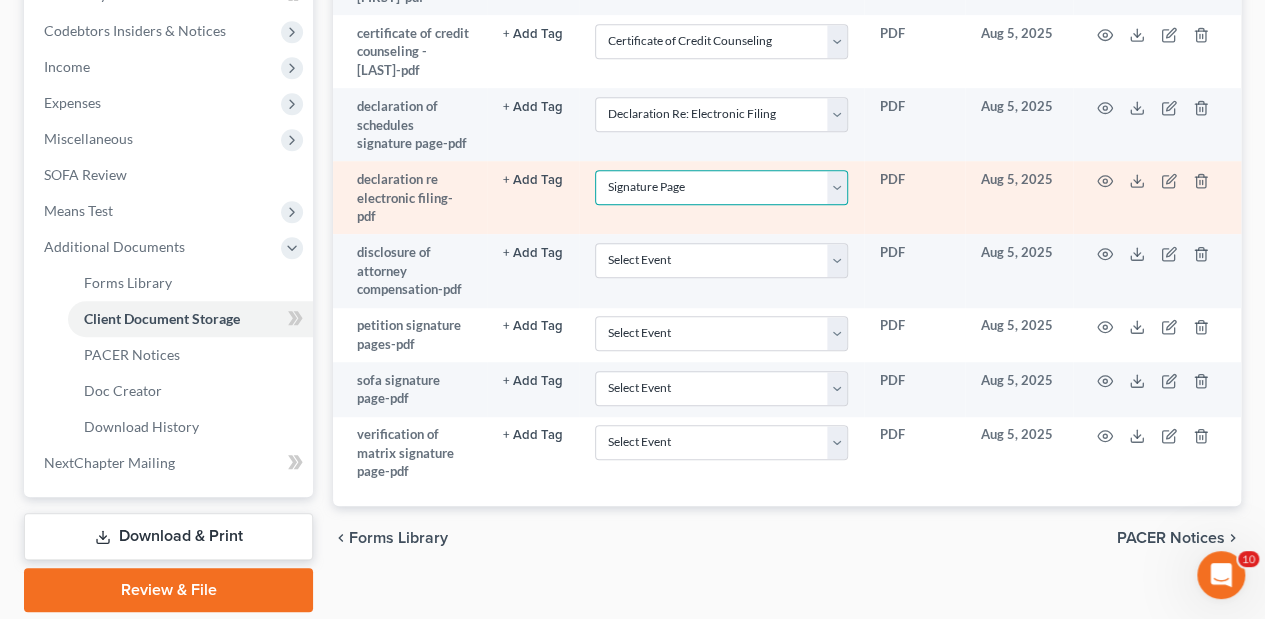 click on "Select Event Certificate of Credit Counseling Chapter 13 Calculation of Disposable Income 122C-2 Chapter 13 Statement of Monthly Income 122C-1 Chapter 7 Means Test Calculation 122A-2 Chapter 7 Statements - Monthly Income (122A-1) / Exemption Presumption of Abuse (122A-1Supp) Declaration Re: Electronic Filing Disclosure of Compensation of Attorney for Debtor Signature Page" at bounding box center [721, 187] 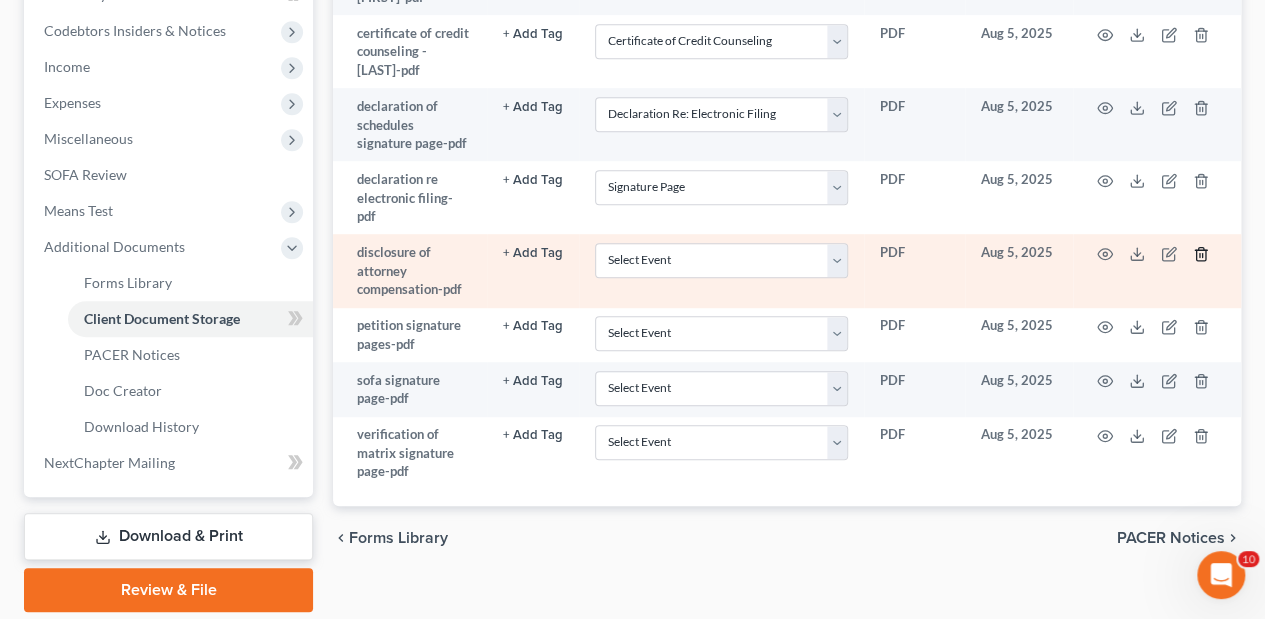 click 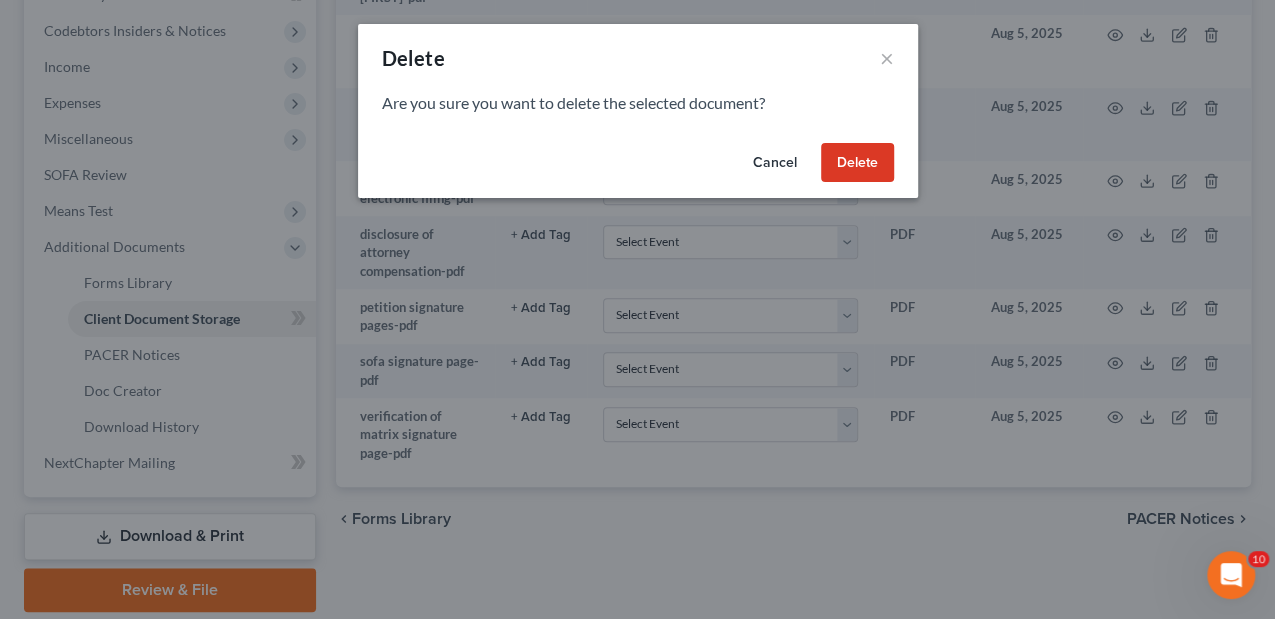 click on "Delete" at bounding box center (857, 163) 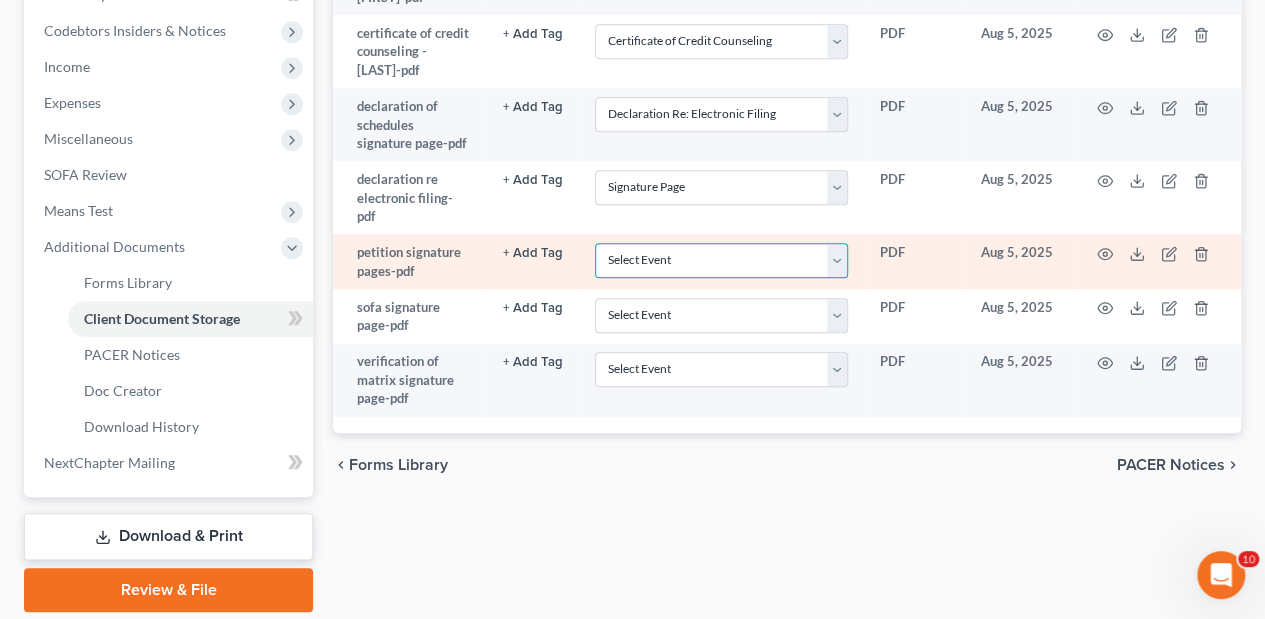 click on "Select Event Certificate of Credit Counseling Chapter 13 Calculation of Disposable Income 122C-2 Chapter 13 Statement of Monthly Income 122C-1 Chapter 7 Means Test Calculation 122A-2 Chapter 7 Statements - Monthly Income (122A-1) / Exemption Presumption of Abuse (122A-1Supp) Declaration Re: Electronic Filing Disclosure of Compensation of Attorney for Debtor Signature Page" at bounding box center [721, 260] 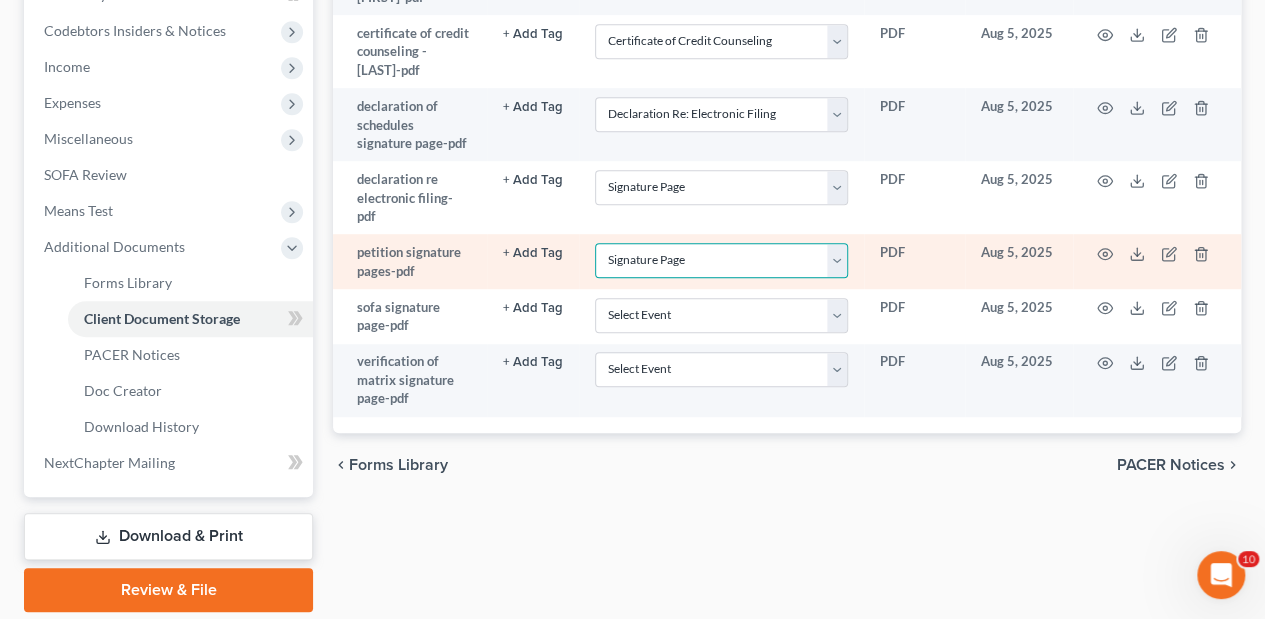 click on "Select Event Certificate of Credit Counseling Chapter 13 Calculation of Disposable Income 122C-2 Chapter 13 Statement of Monthly Income 122C-1 Chapter 7 Means Test Calculation 122A-2 Chapter 7 Statements - Monthly Income (122A-1) / Exemption Presumption of Abuse (122A-1Supp) Declaration Re: Electronic Filing Disclosure of Compensation of Attorney for Debtor Signature Page" at bounding box center [721, 260] 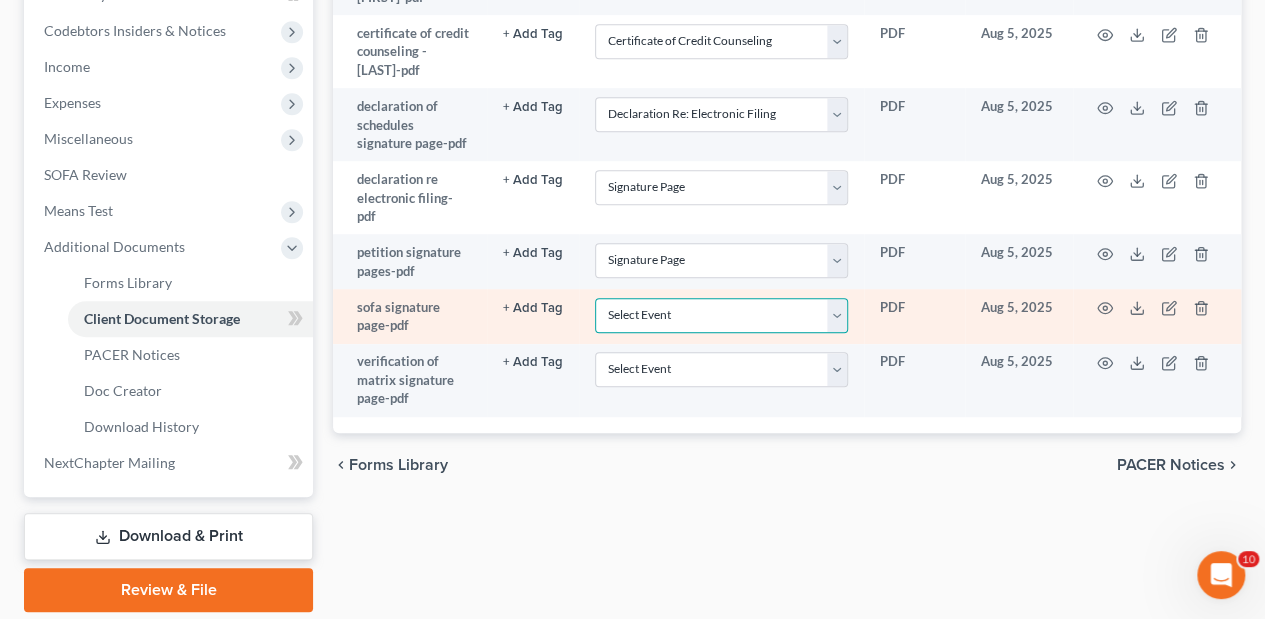 click on "Select Event Certificate of Credit Counseling Chapter 13 Calculation of Disposable Income 122C-2 Chapter 13 Statement of Monthly Income 122C-1 Chapter 7 Means Test Calculation 122A-2 Chapter 7 Statements - Monthly Income (122A-1) / Exemption Presumption of Abuse (122A-1Supp) Declaration Re: Electronic Filing Disclosure of Compensation of Attorney for Debtor Signature Page" at bounding box center [721, 315] 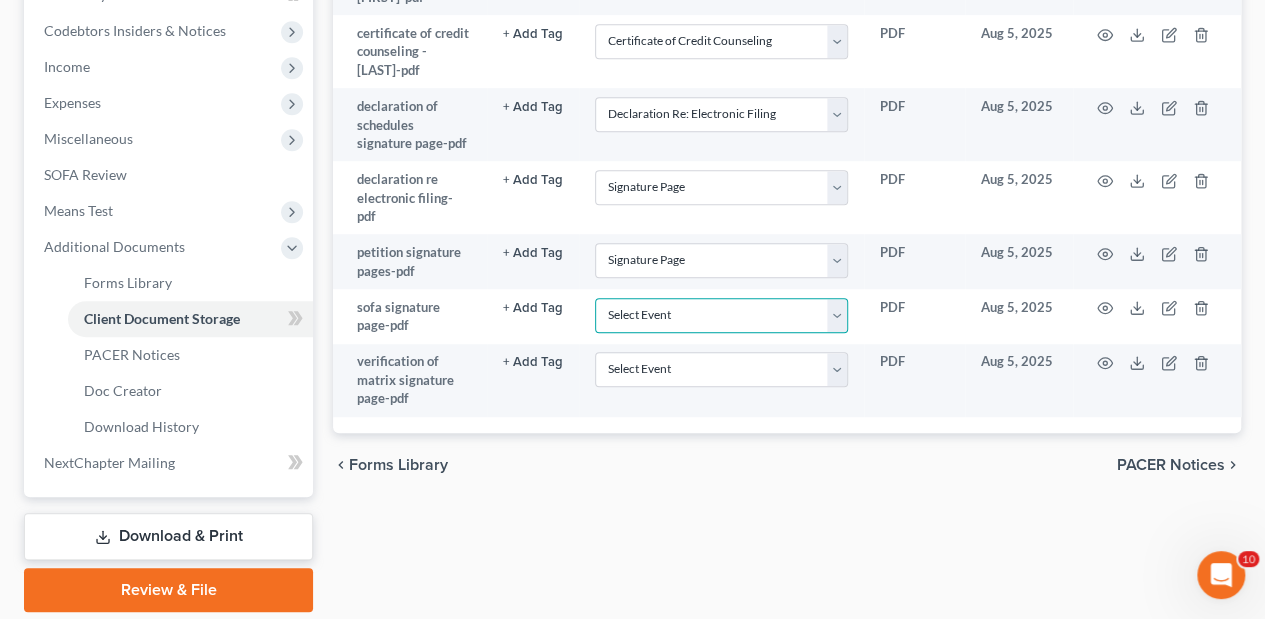 select on "7" 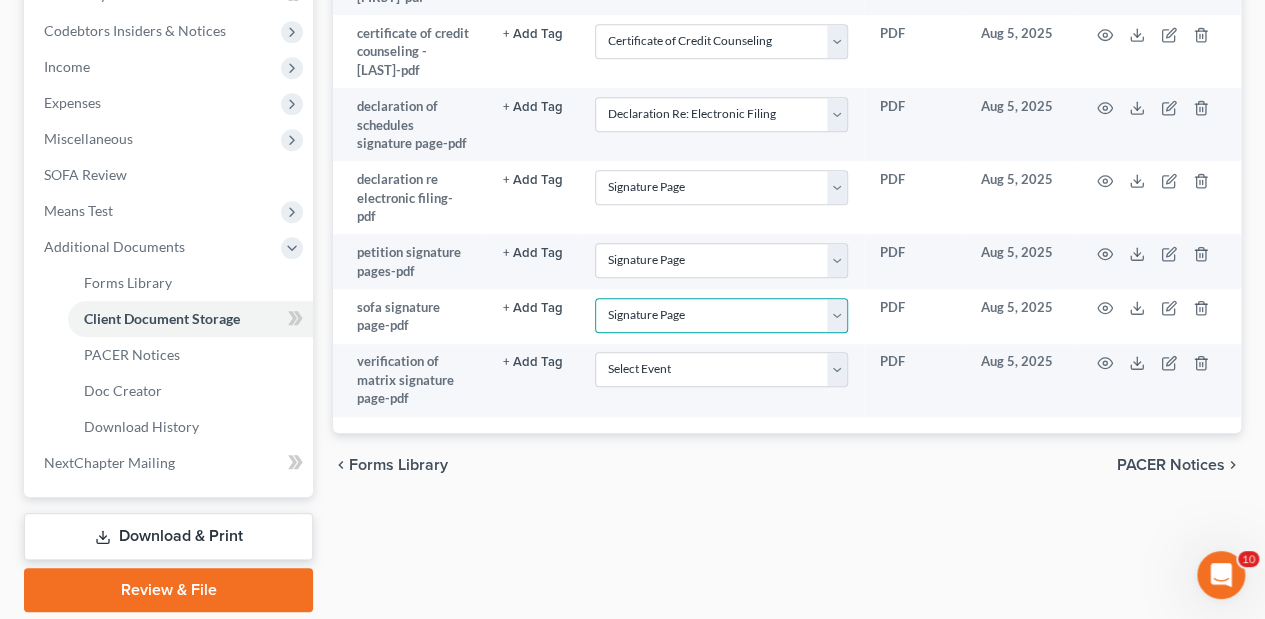 click on "Select Event Certificate of Credit Counseling Chapter 13 Calculation of Disposable Income 122C-2 Chapter 13 Statement of Monthly Income 122C-1 Chapter 7 Means Test Calculation 122A-2 Chapter 7 Statements - Monthly Income (122A-1) / Exemption Presumption of Abuse (122A-1Supp) Declaration Re: Electronic Filing Disclosure of Compensation of Attorney for Debtor Signature Page" at bounding box center [721, 315] 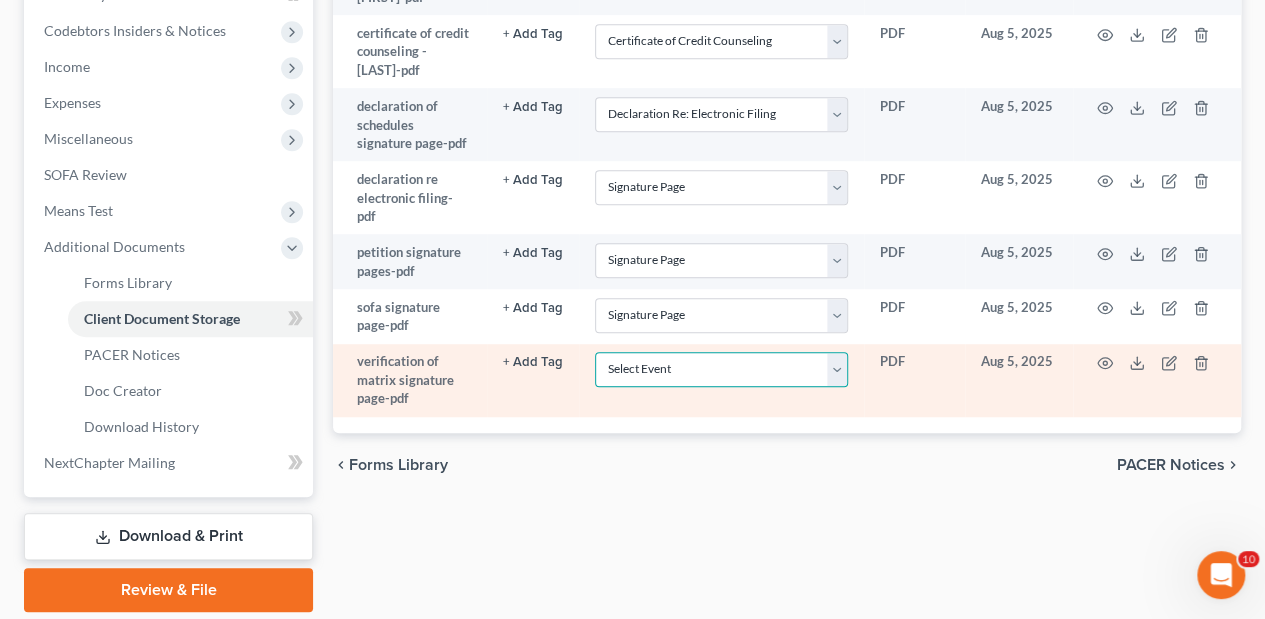 click on "Select Event Certificate of Credit Counseling Chapter 13 Calculation of Disposable Income 122C-2 Chapter 13 Statement of Monthly Income 122C-1 Chapter 7 Means Test Calculation 122A-2 Chapter 7 Statements - Monthly Income (122A-1) / Exemption Presumption of Abuse (122A-1Supp) Declaration Re: Electronic Filing Disclosure of Compensation of Attorney for Debtor Signature Page" at bounding box center [721, 369] 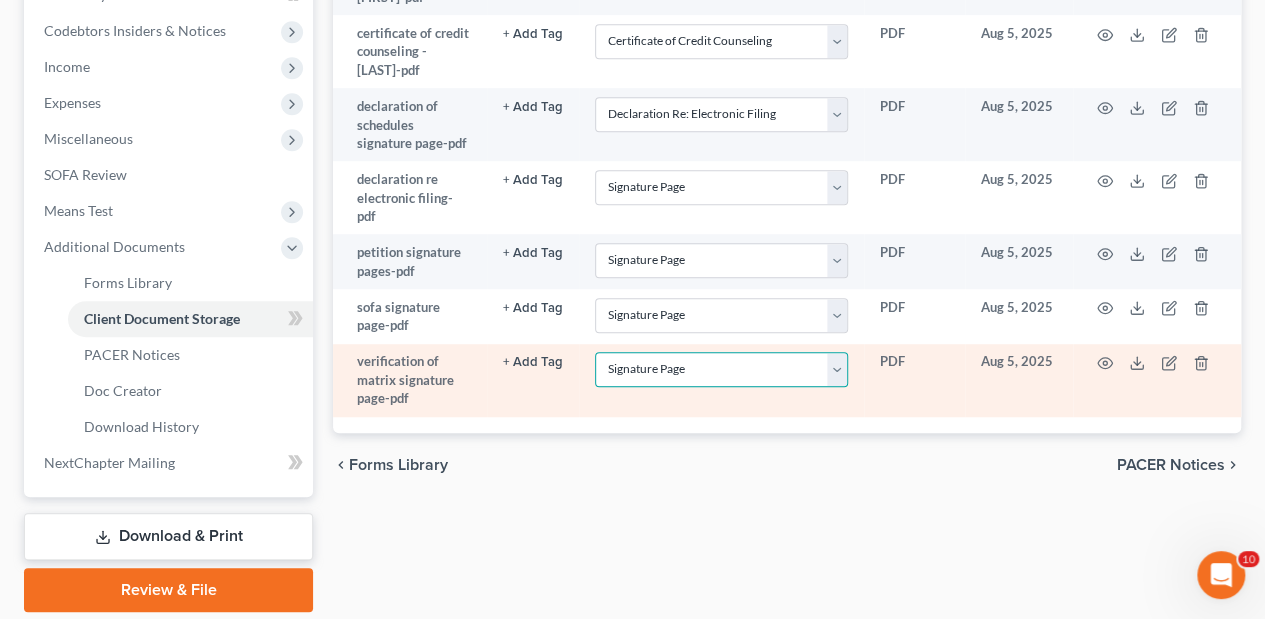click on "Select Event Certificate of Credit Counseling Chapter 13 Calculation of Disposable Income 122C-2 Chapter 13 Statement of Monthly Income 122C-1 Chapter 7 Means Test Calculation 122A-2 Chapter 7 Statements - Monthly Income (122A-1) / Exemption Presumption of Abuse (122A-1Supp) Declaration Re: Electronic Filing Disclosure of Compensation of Attorney for Debtor Signature Page" at bounding box center [721, 369] 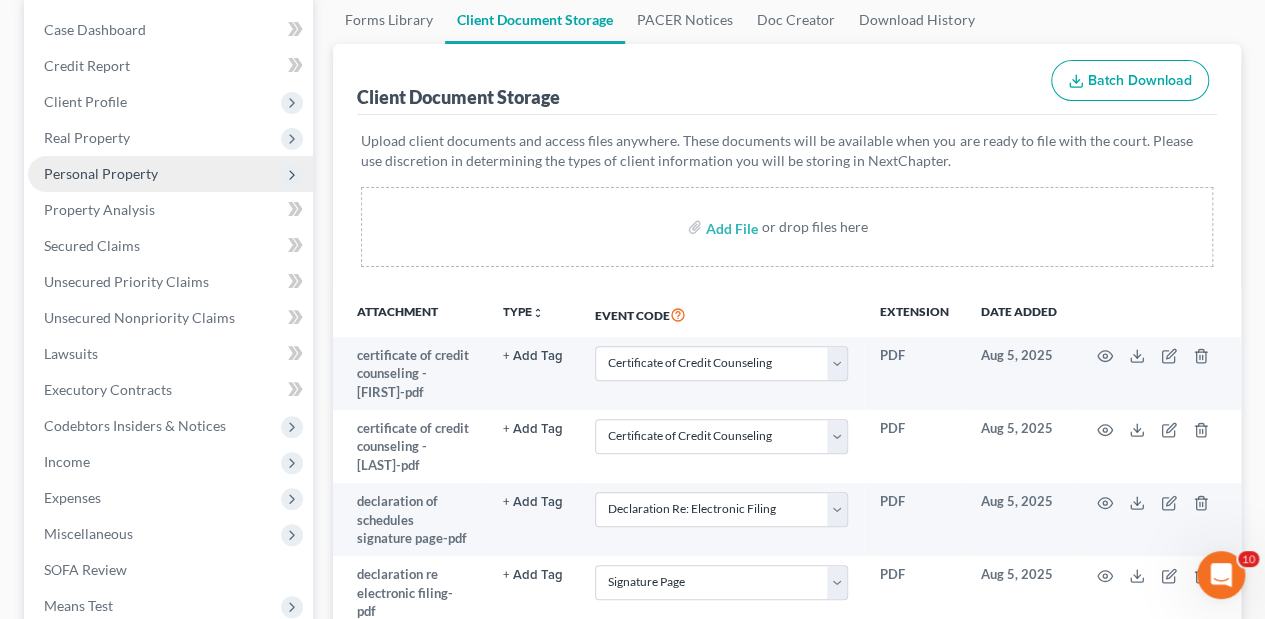 scroll, scrollTop: 0, scrollLeft: 0, axis: both 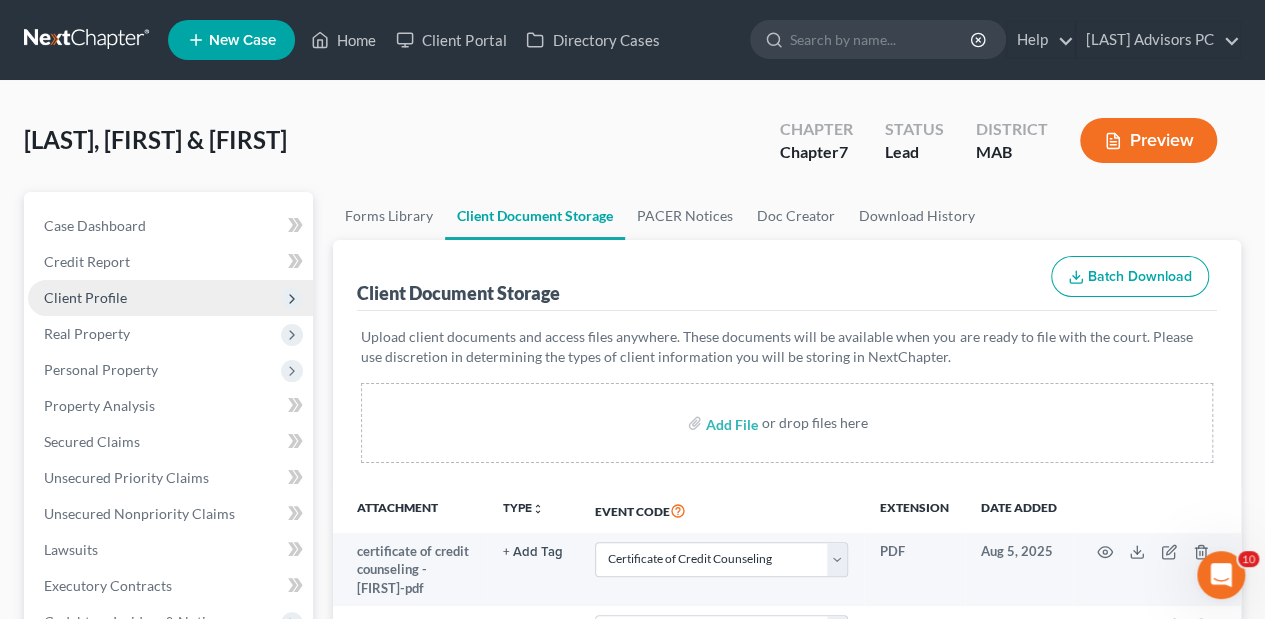 click on "Client Profile" at bounding box center [170, 298] 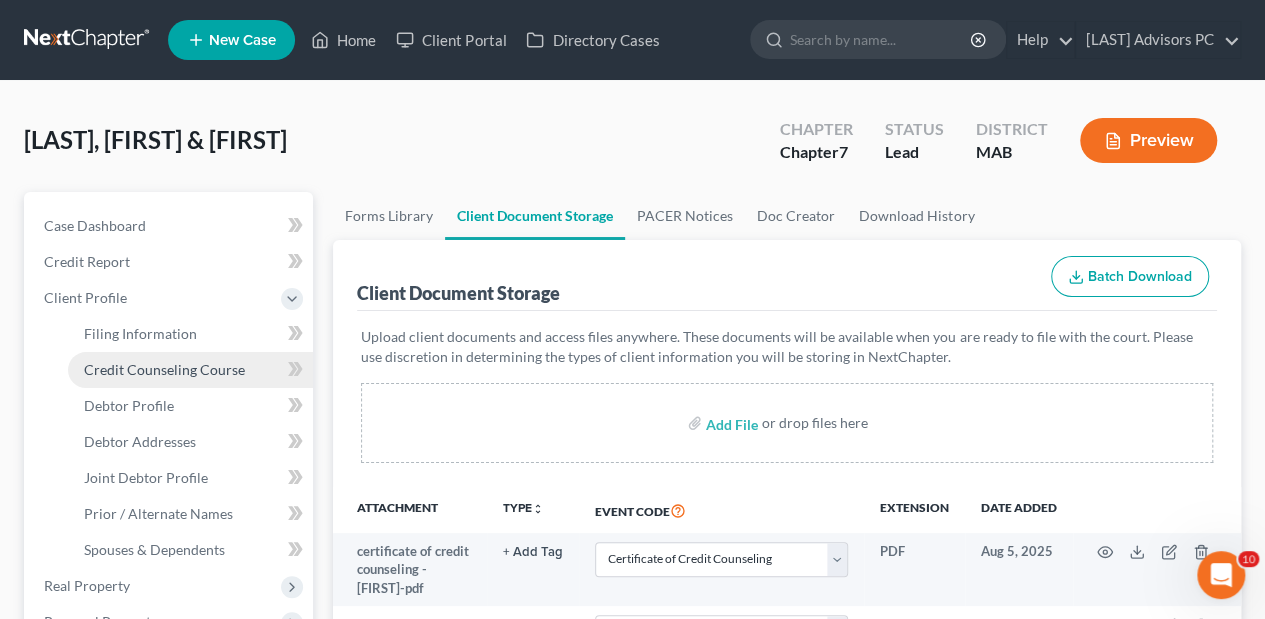 click on "Credit Counseling Course" at bounding box center [164, 369] 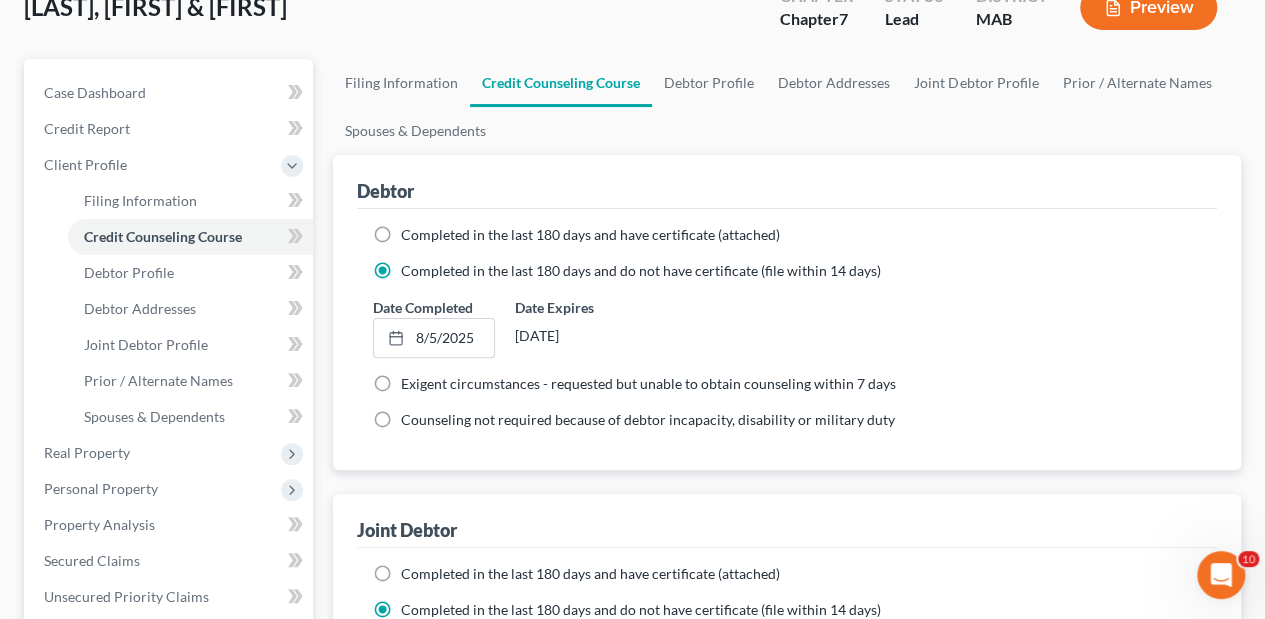 scroll, scrollTop: 200, scrollLeft: 0, axis: vertical 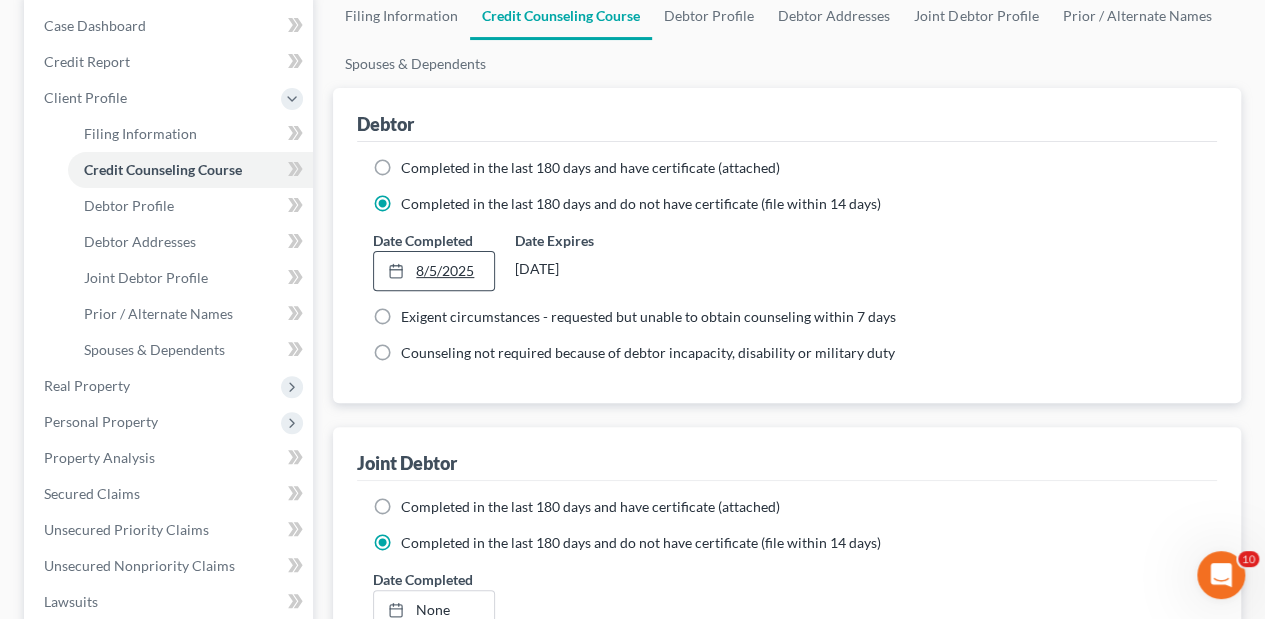 click 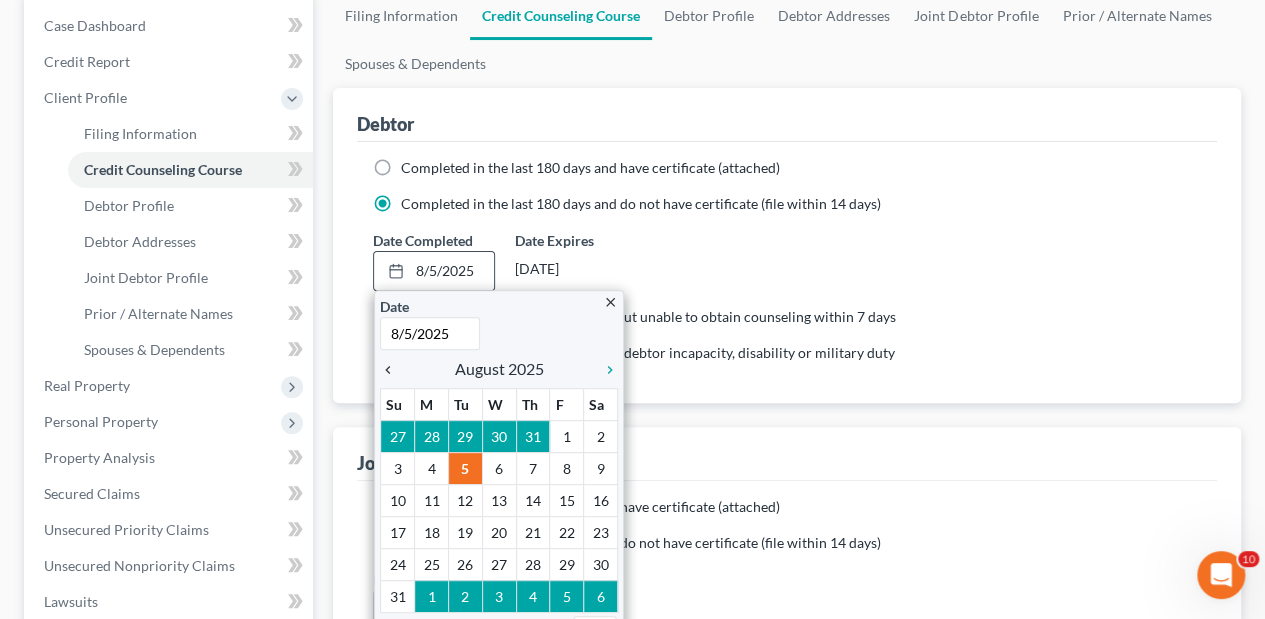 click on "chevron_left" at bounding box center (393, 370) 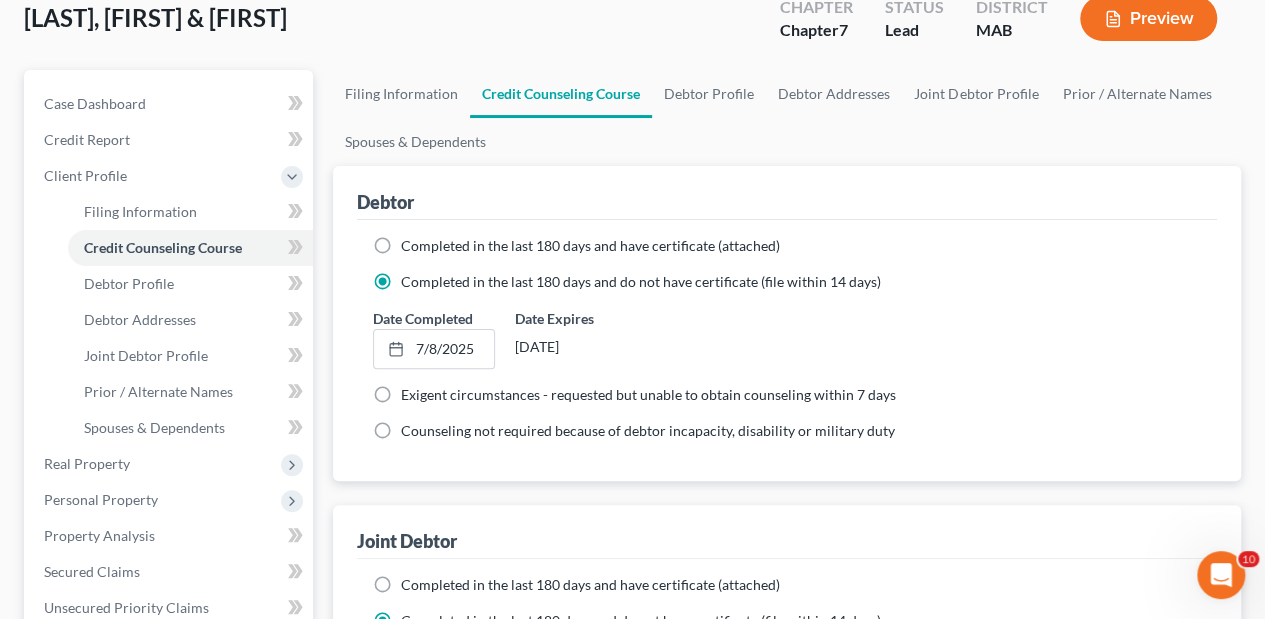 scroll, scrollTop: 0, scrollLeft: 0, axis: both 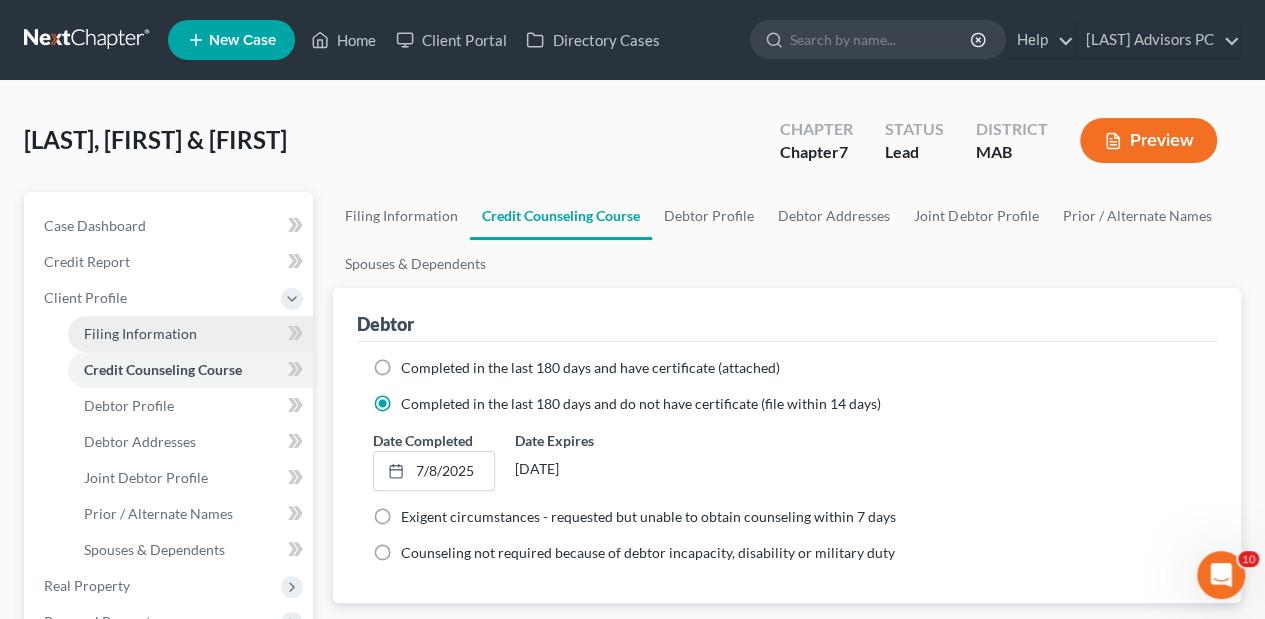 click on "Filing Information" at bounding box center (140, 333) 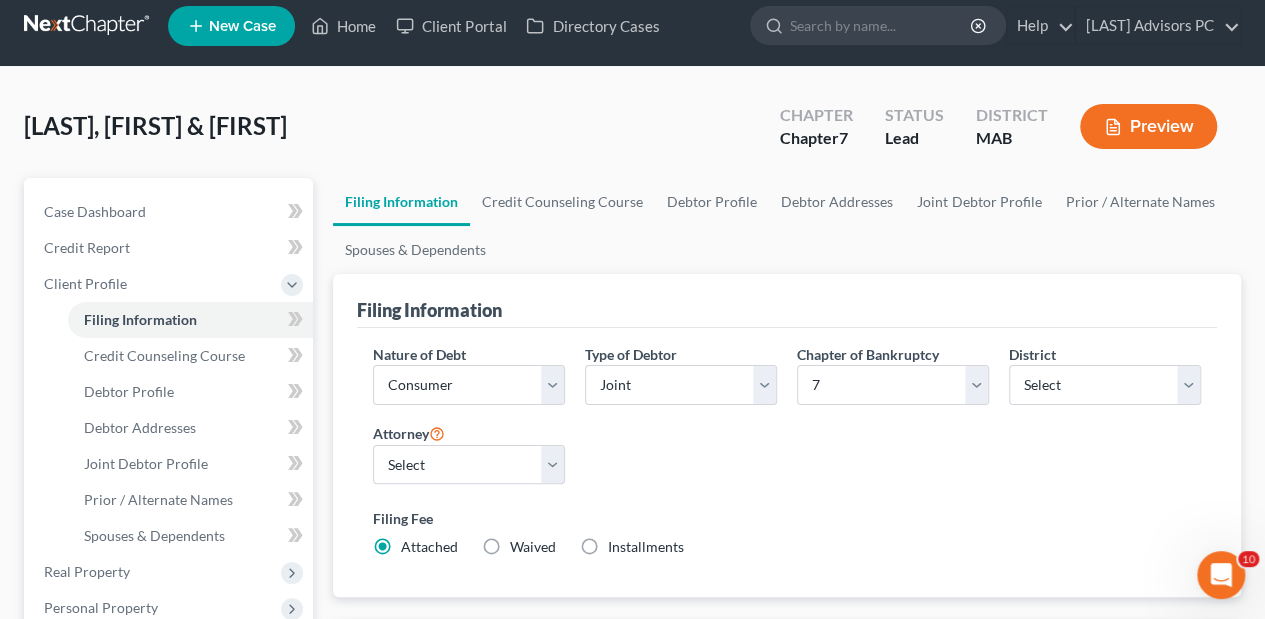 scroll, scrollTop: 0, scrollLeft: 0, axis: both 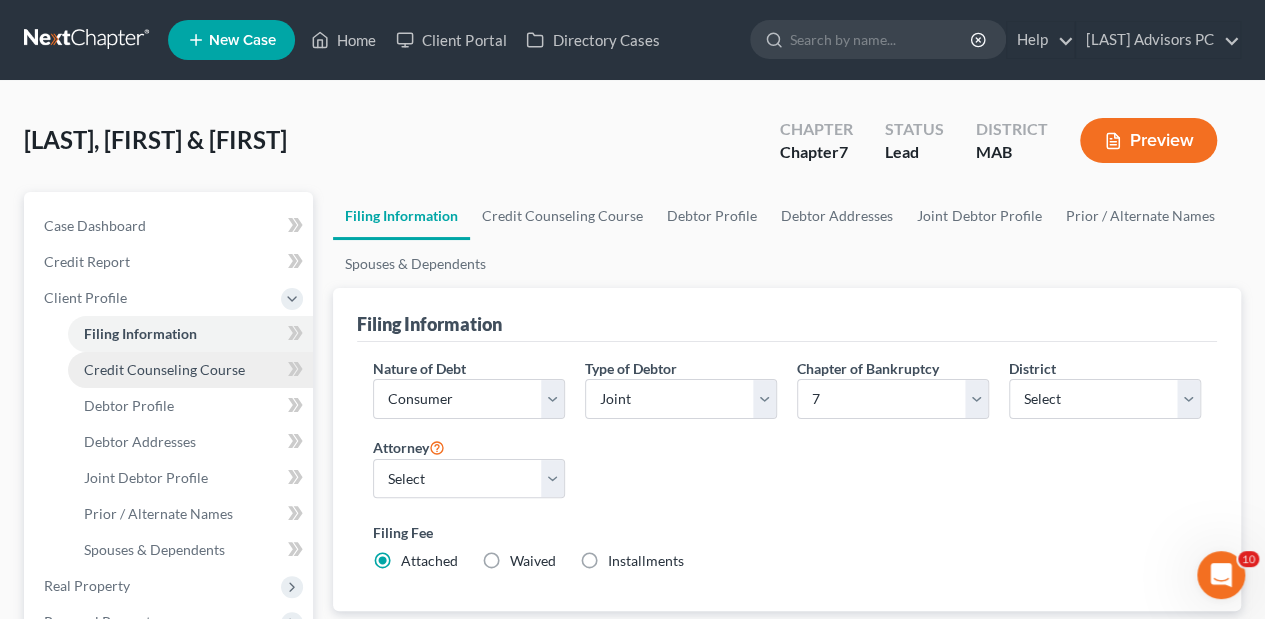 click on "Credit Counseling Course" at bounding box center [164, 369] 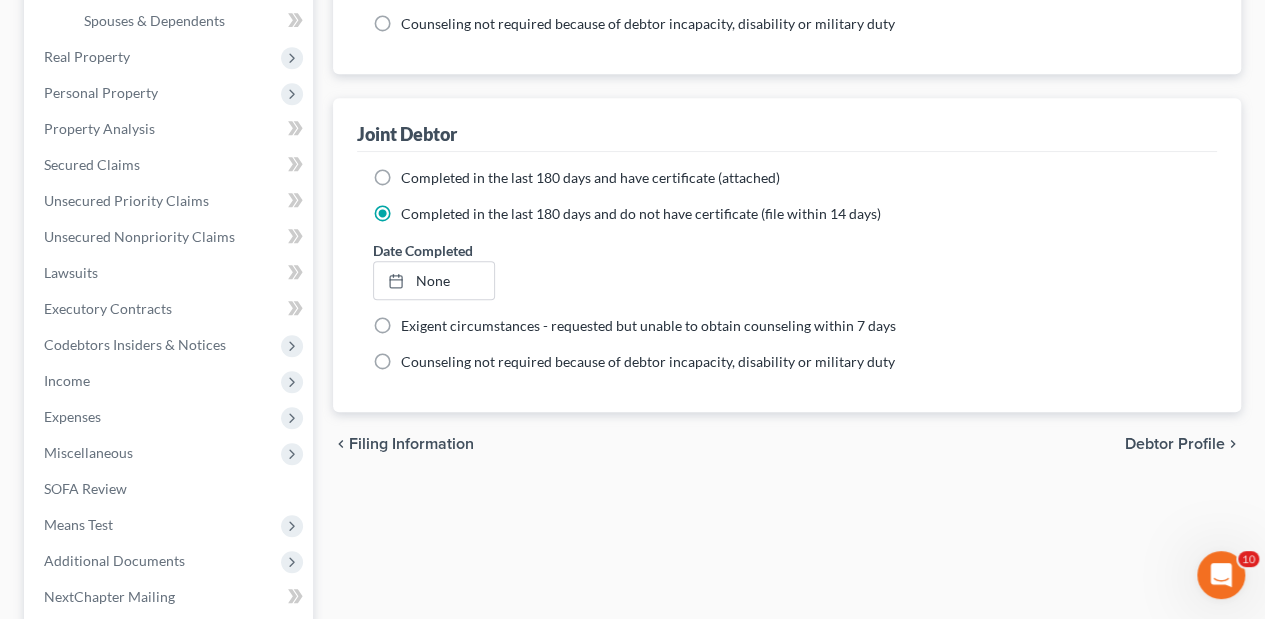 scroll, scrollTop: 533, scrollLeft: 0, axis: vertical 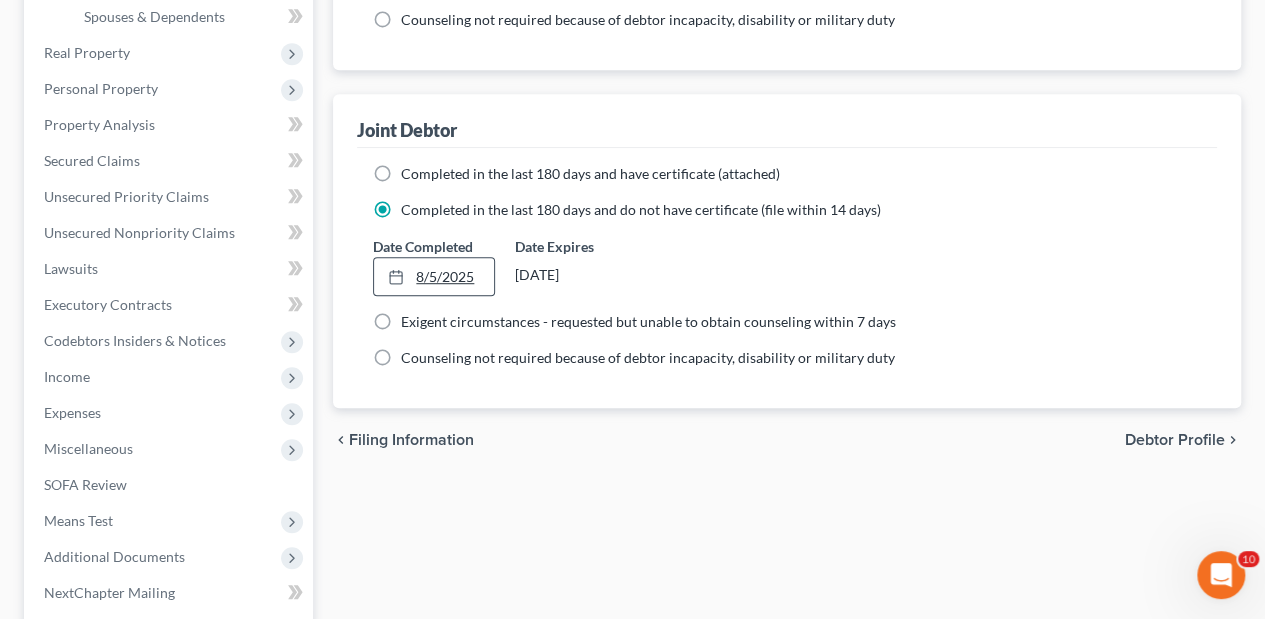 type on "8/5/2025" 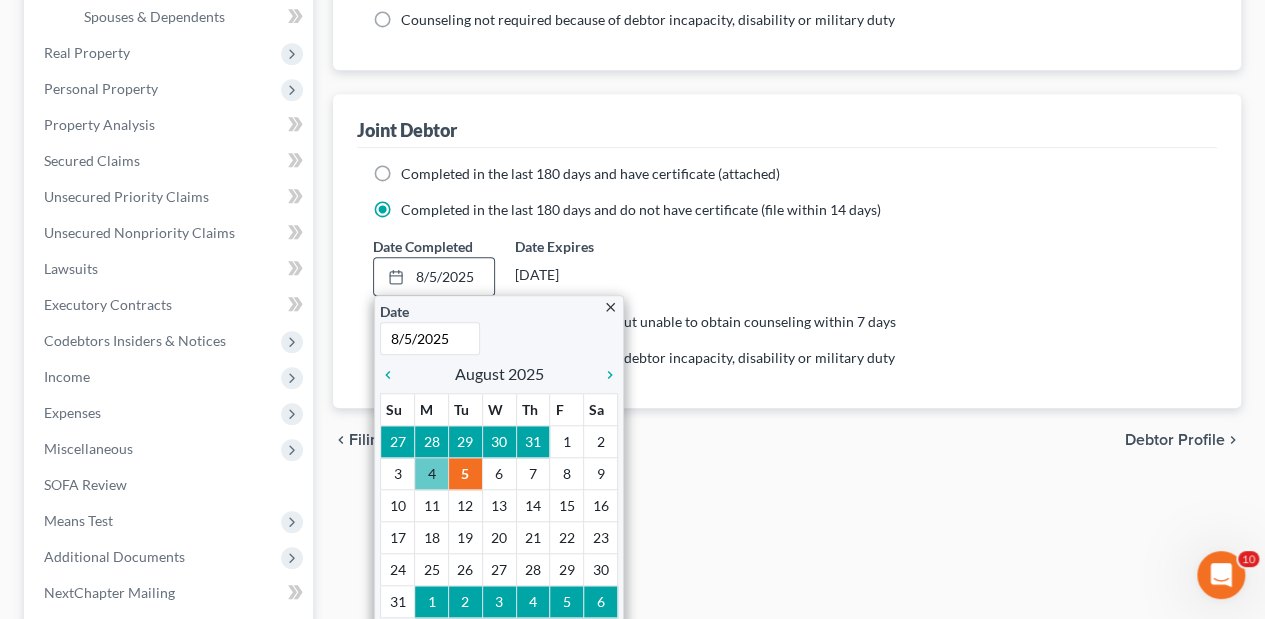scroll, scrollTop: 600, scrollLeft: 0, axis: vertical 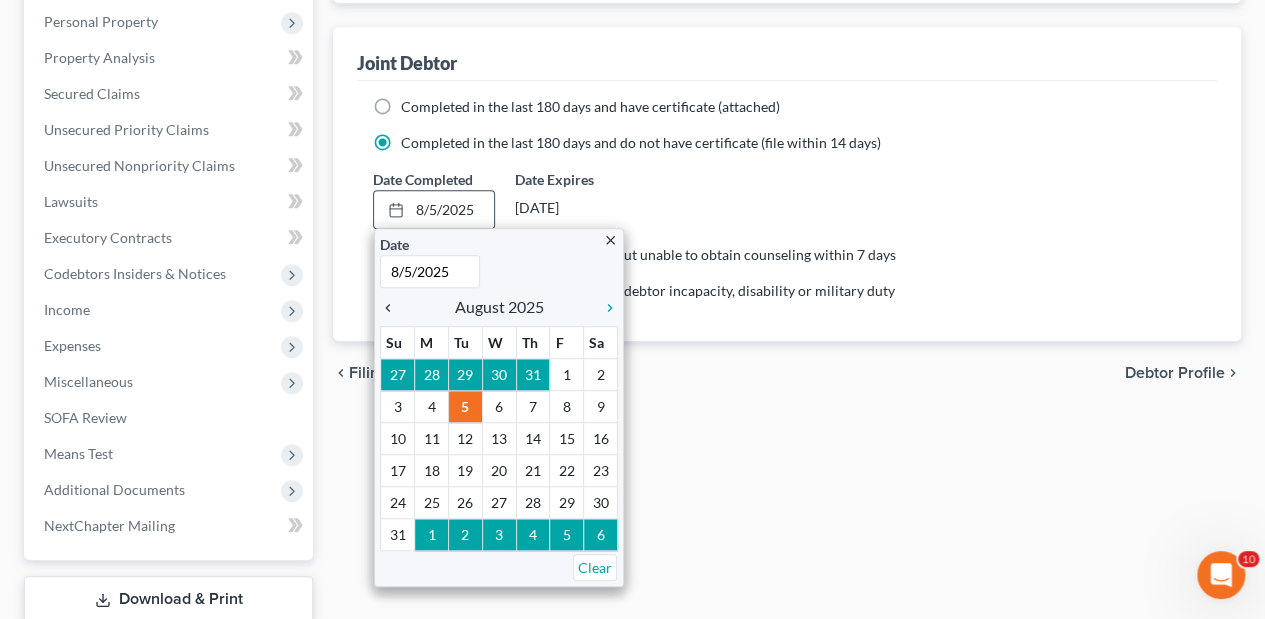 click on "chevron_left" at bounding box center (393, 308) 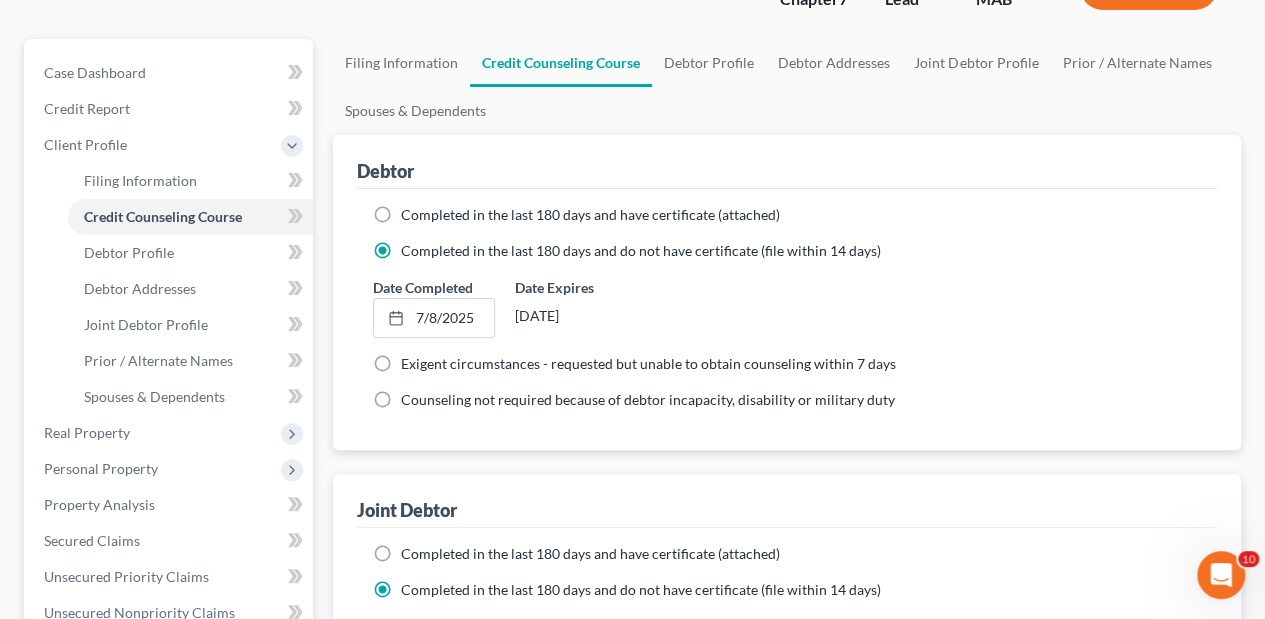 scroll, scrollTop: 130, scrollLeft: 0, axis: vertical 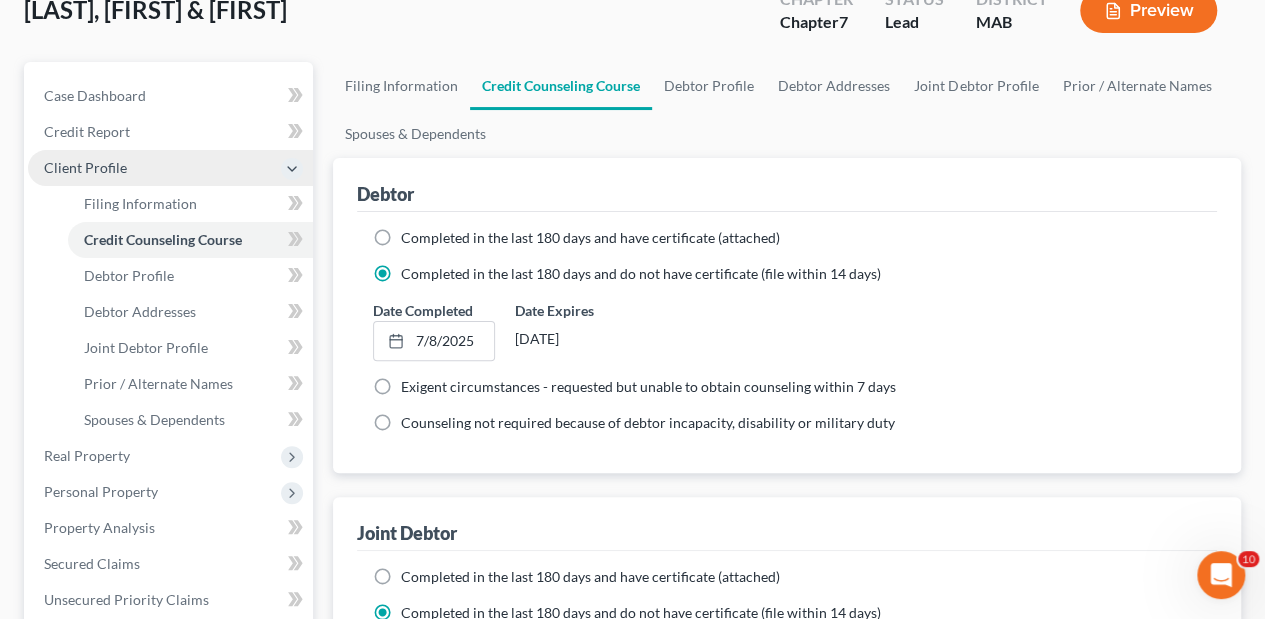 click on "Client Profile" at bounding box center (85, 167) 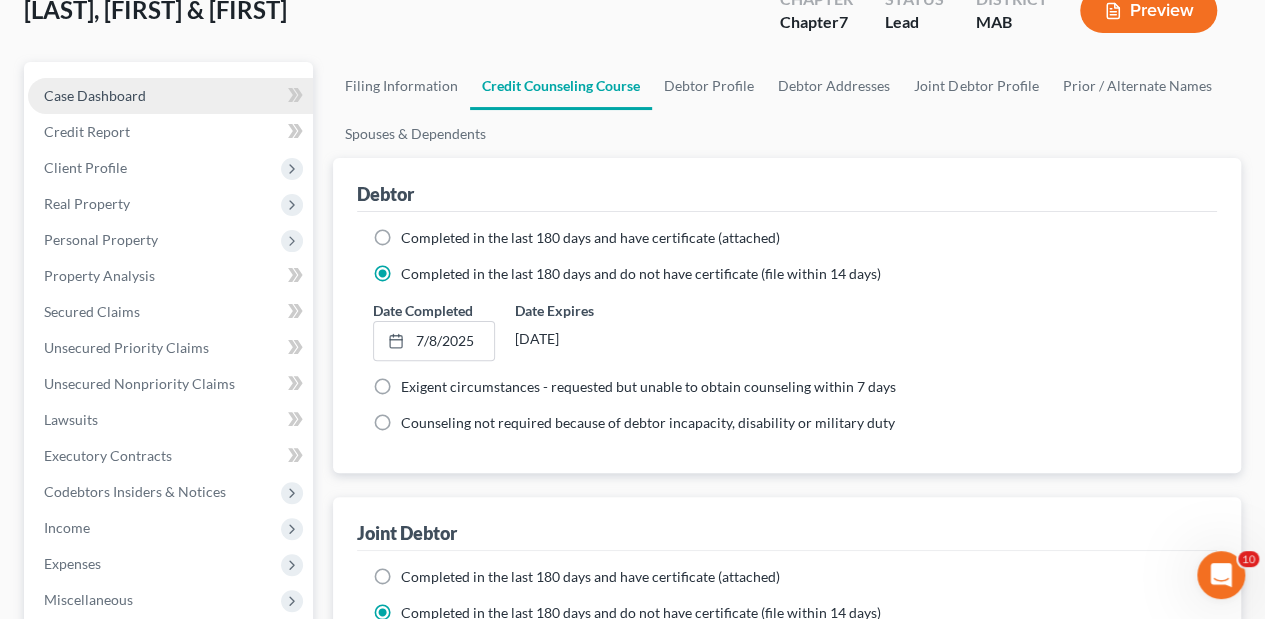 click on "Case Dashboard" at bounding box center [95, 95] 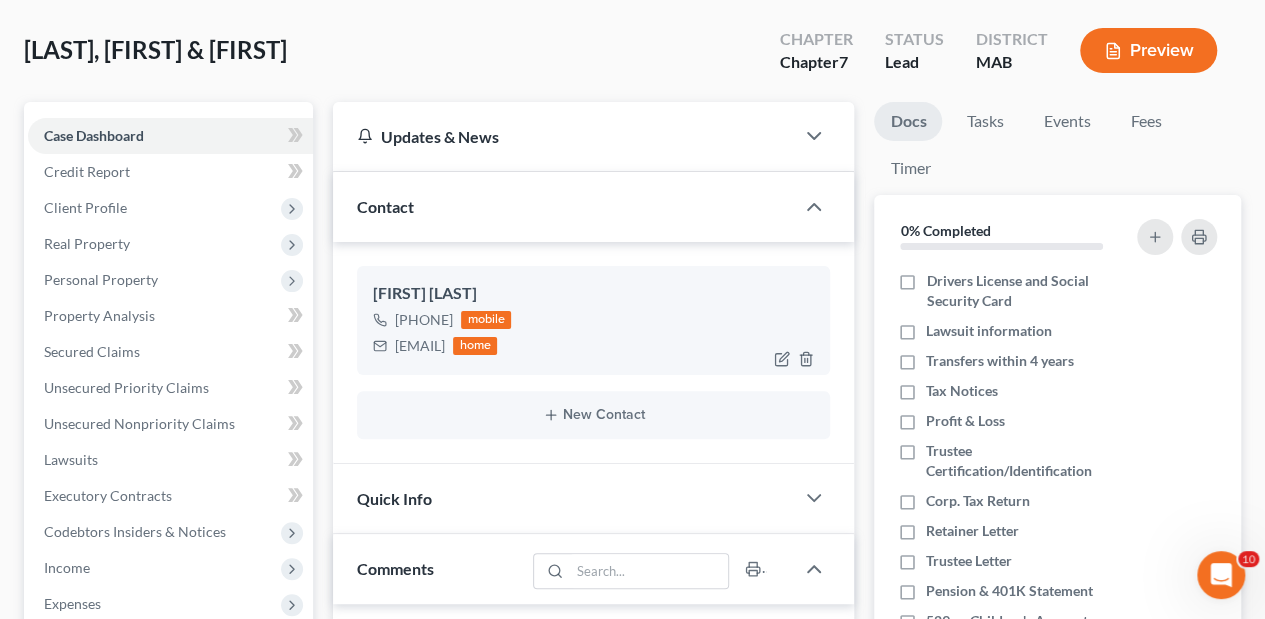 scroll, scrollTop: 0, scrollLeft: 0, axis: both 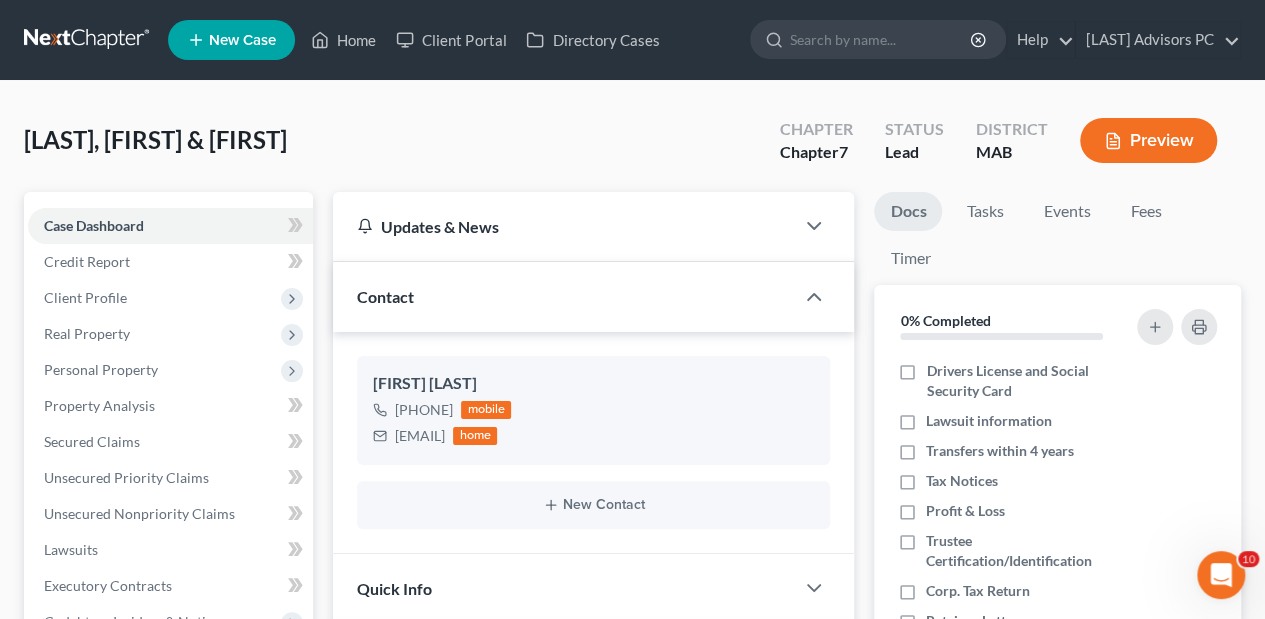 click on "[LAST], [FIRST] Upgraded Chapter Chapter 7 Status Lead MAB Preview Petition Navigation
Case Dashboard
Payments
Invoices
Payments
Payments
Credit Report
Income" at bounding box center (632, 715) 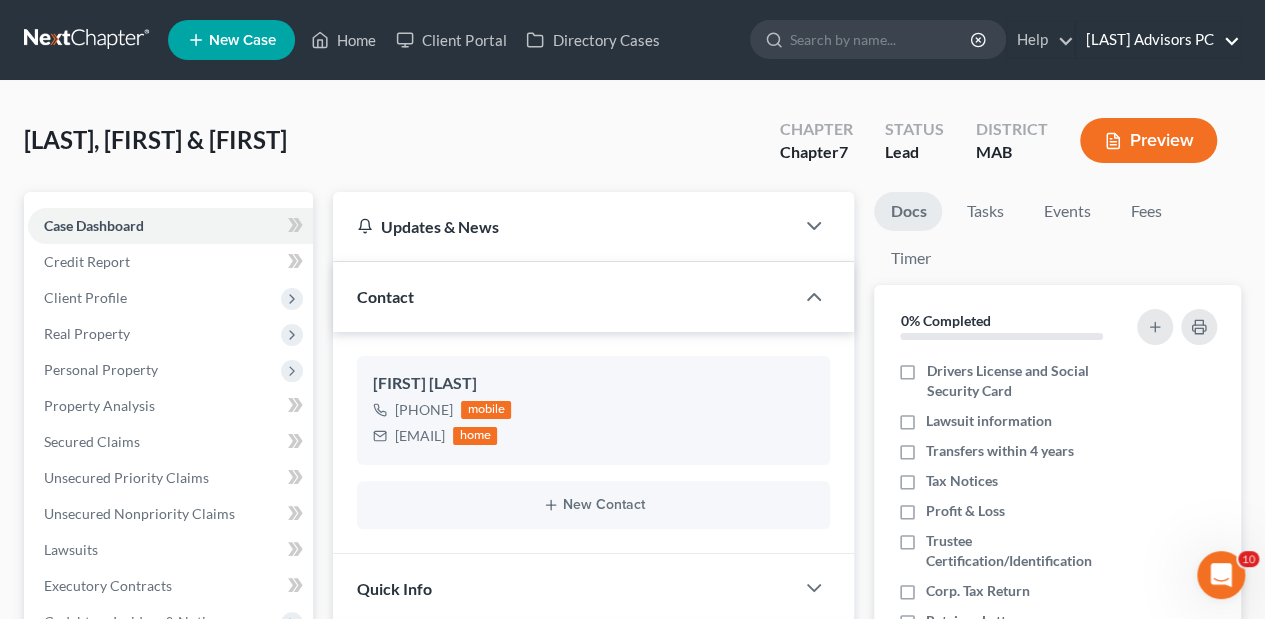 click on "[LAST] Advisors PC" at bounding box center [1158, 40] 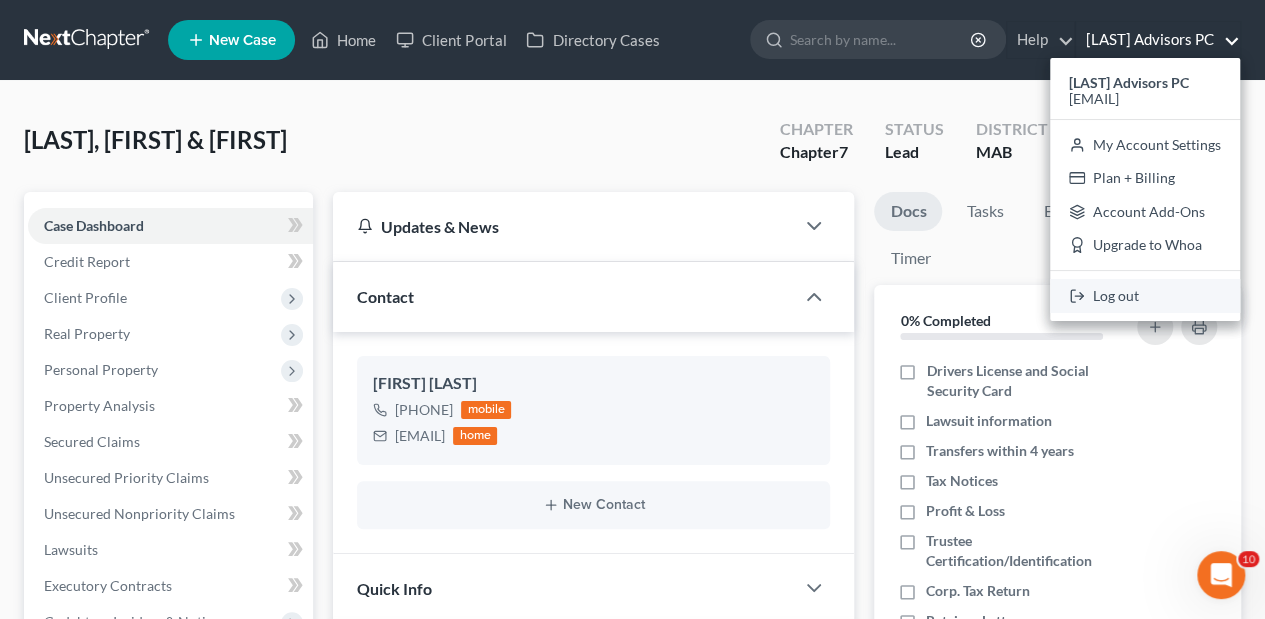 click on "Log out" at bounding box center (1145, 296) 